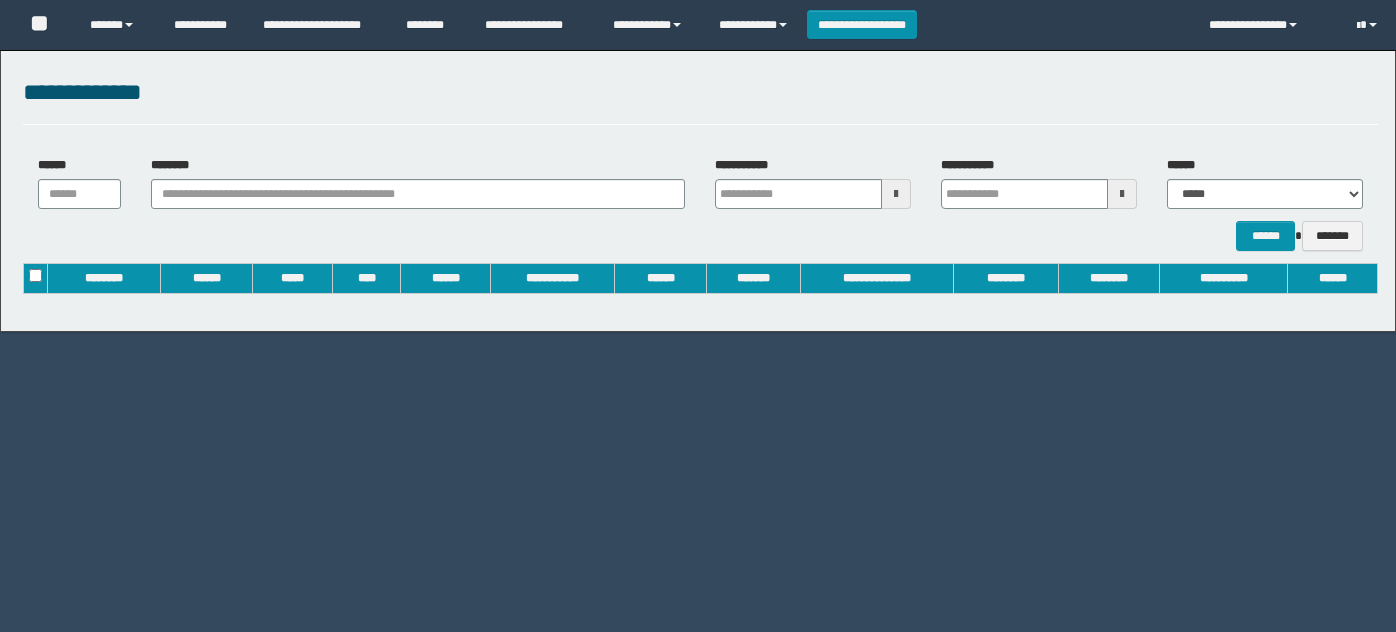 scroll, scrollTop: 0, scrollLeft: 0, axis: both 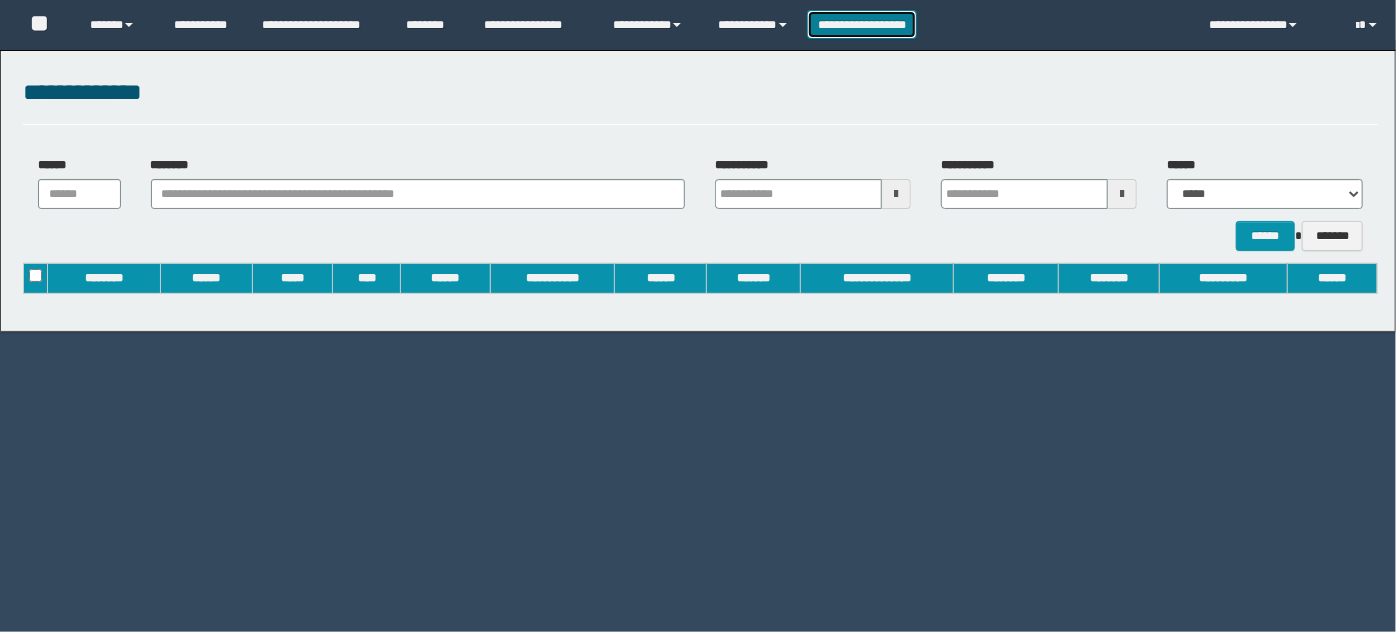 click on "**********" at bounding box center (862, 24) 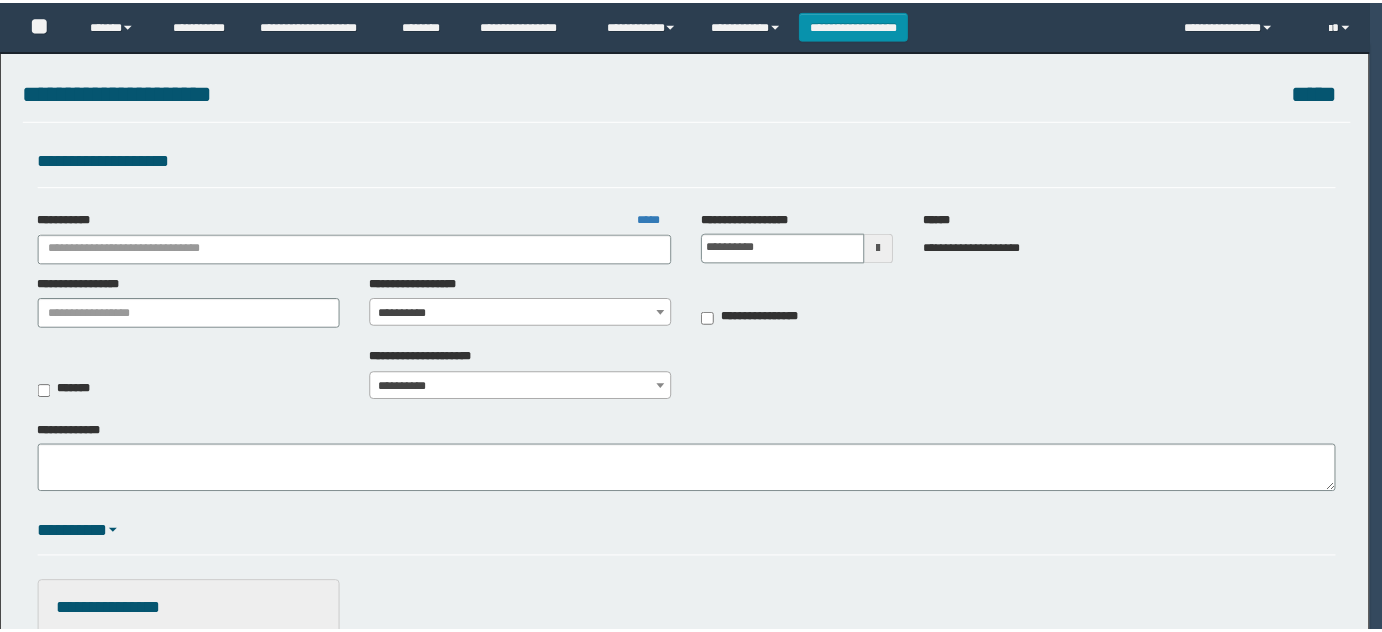 scroll, scrollTop: 0, scrollLeft: 0, axis: both 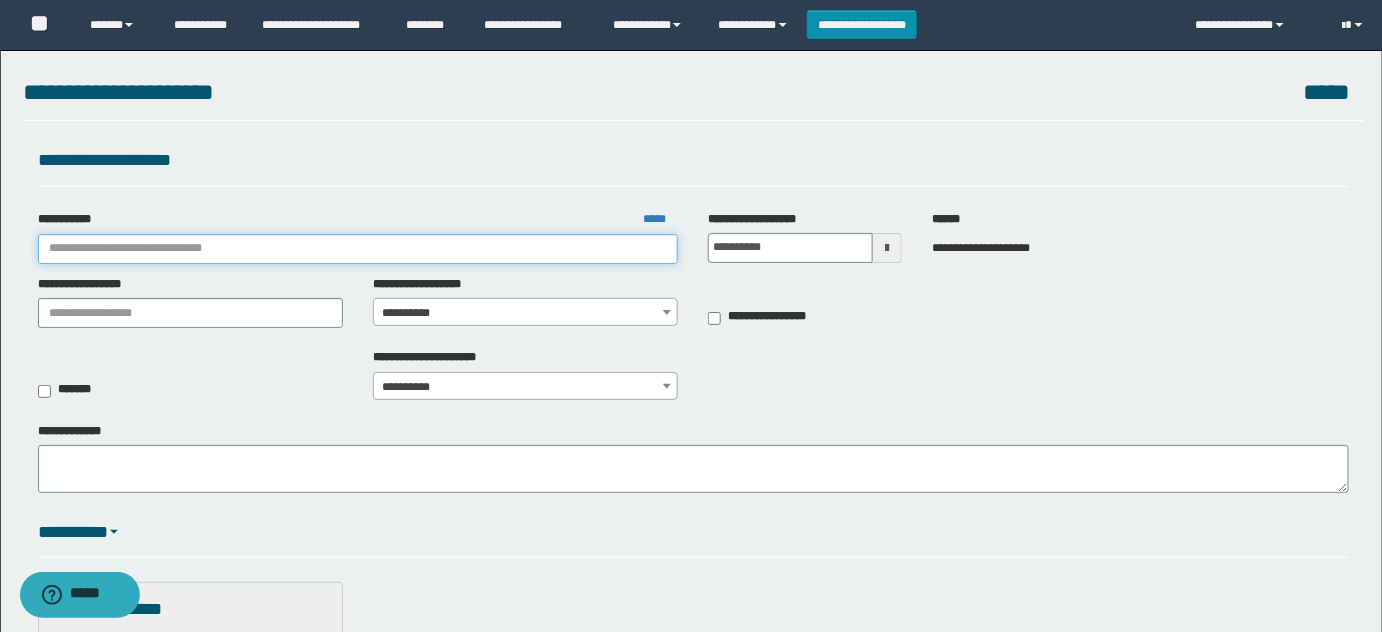 click on "**********" at bounding box center [358, 249] 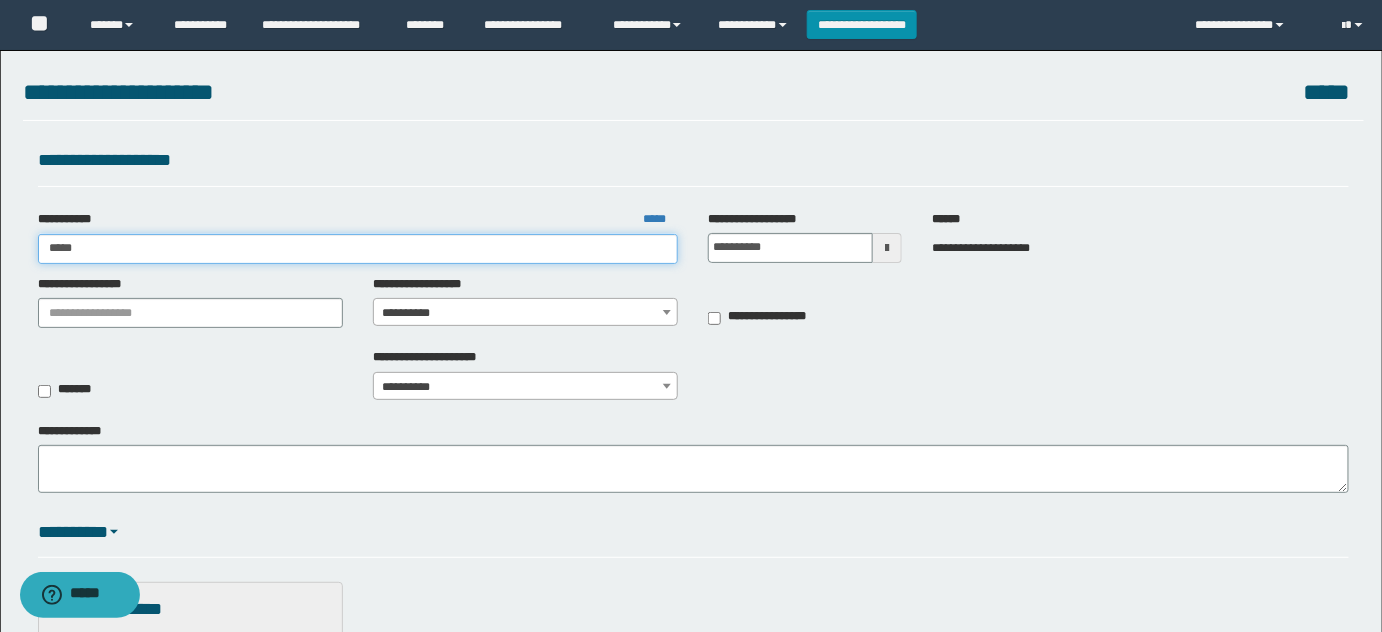 type on "******" 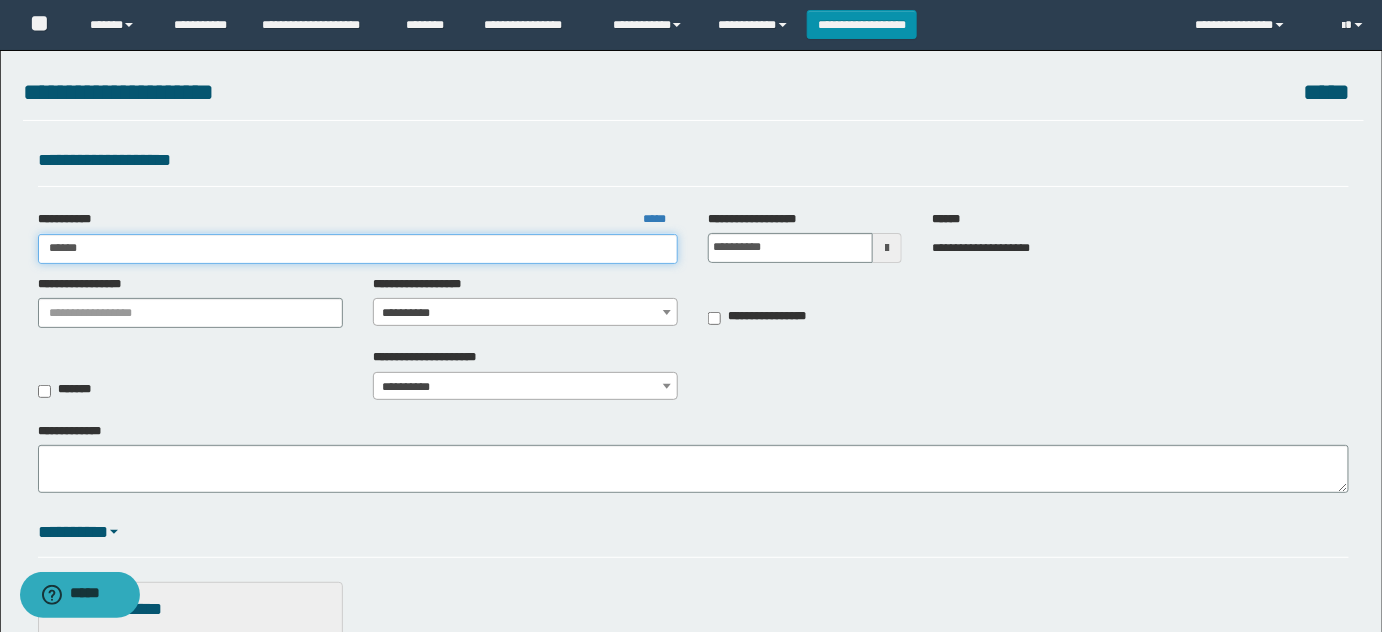 type on "******" 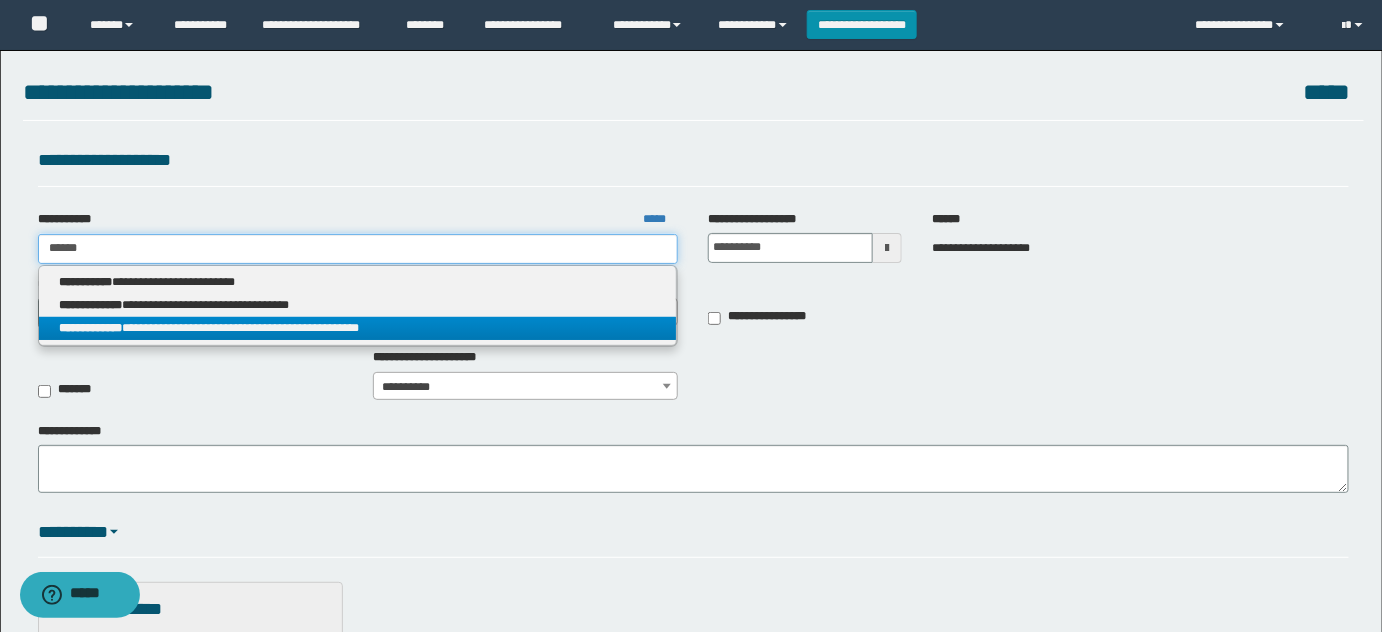 type on "******" 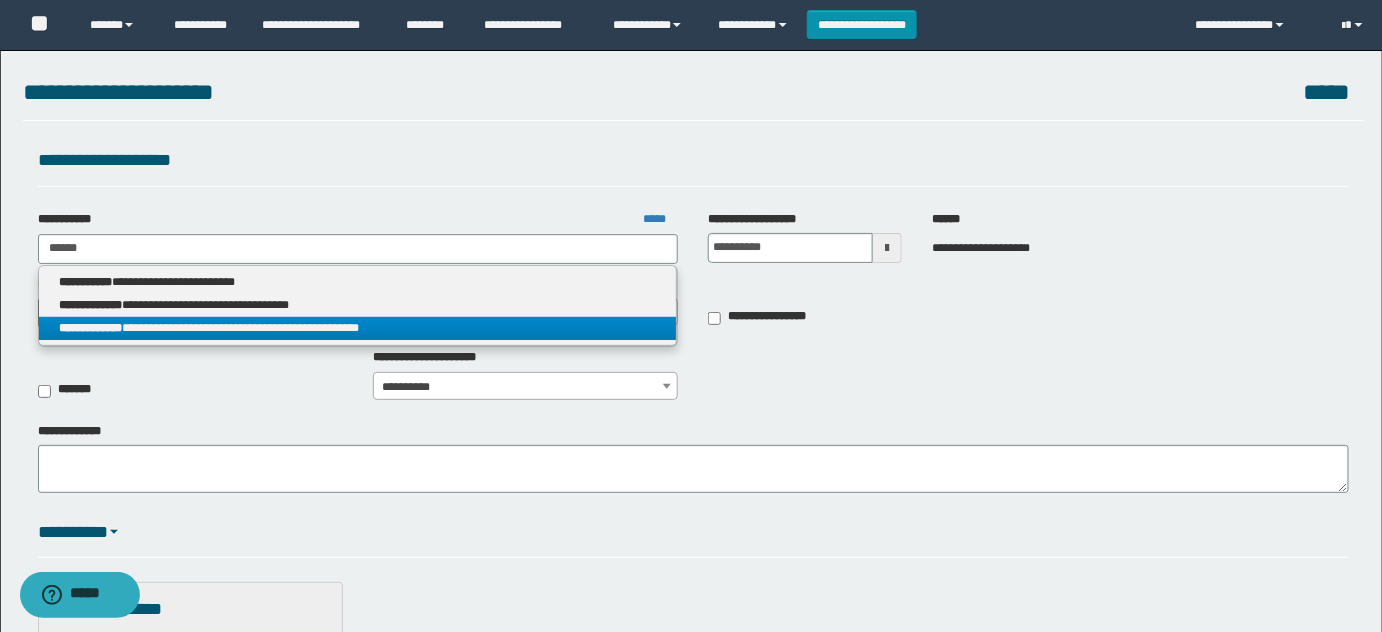 click on "**********" at bounding box center (358, 328) 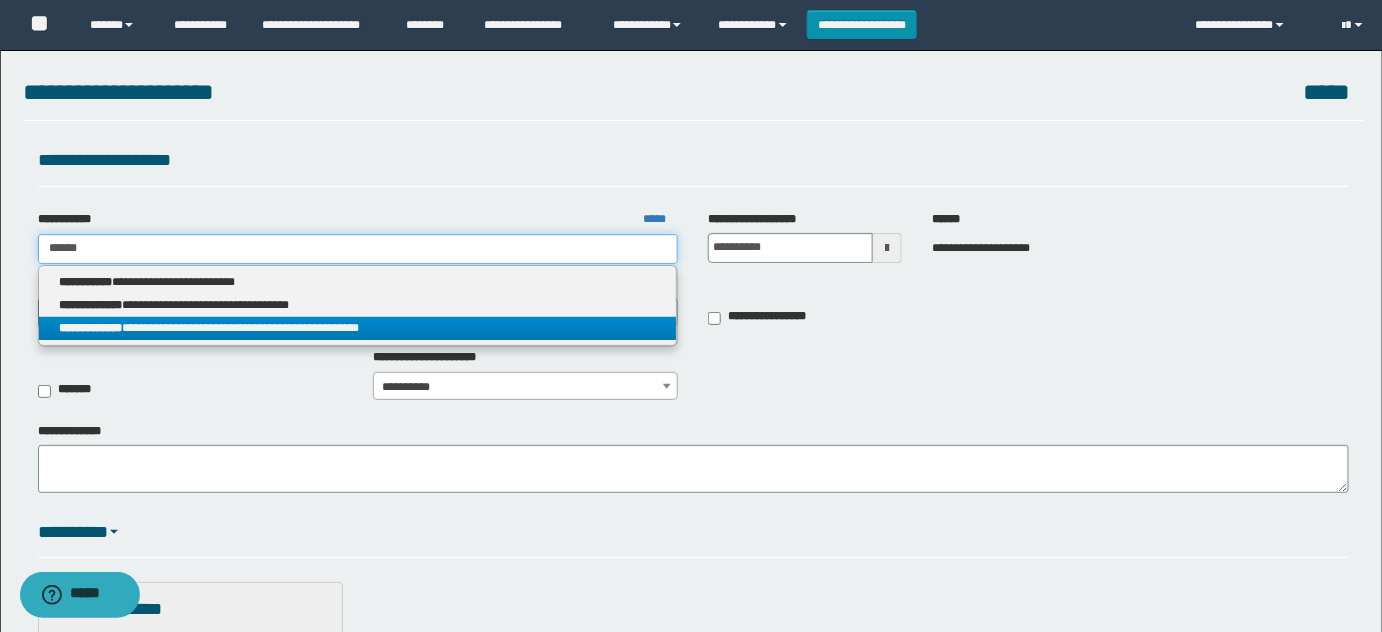 type 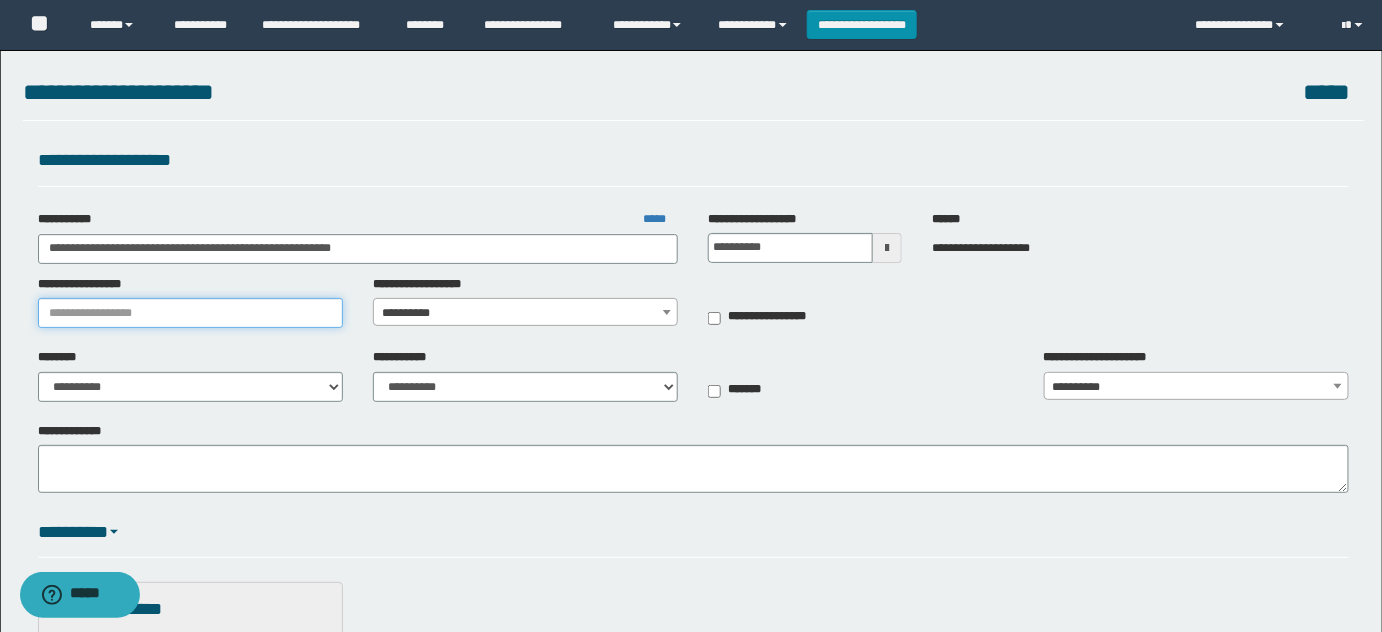 drag, startPoint x: 114, startPoint y: 314, endPoint x: 149, endPoint y: 314, distance: 35 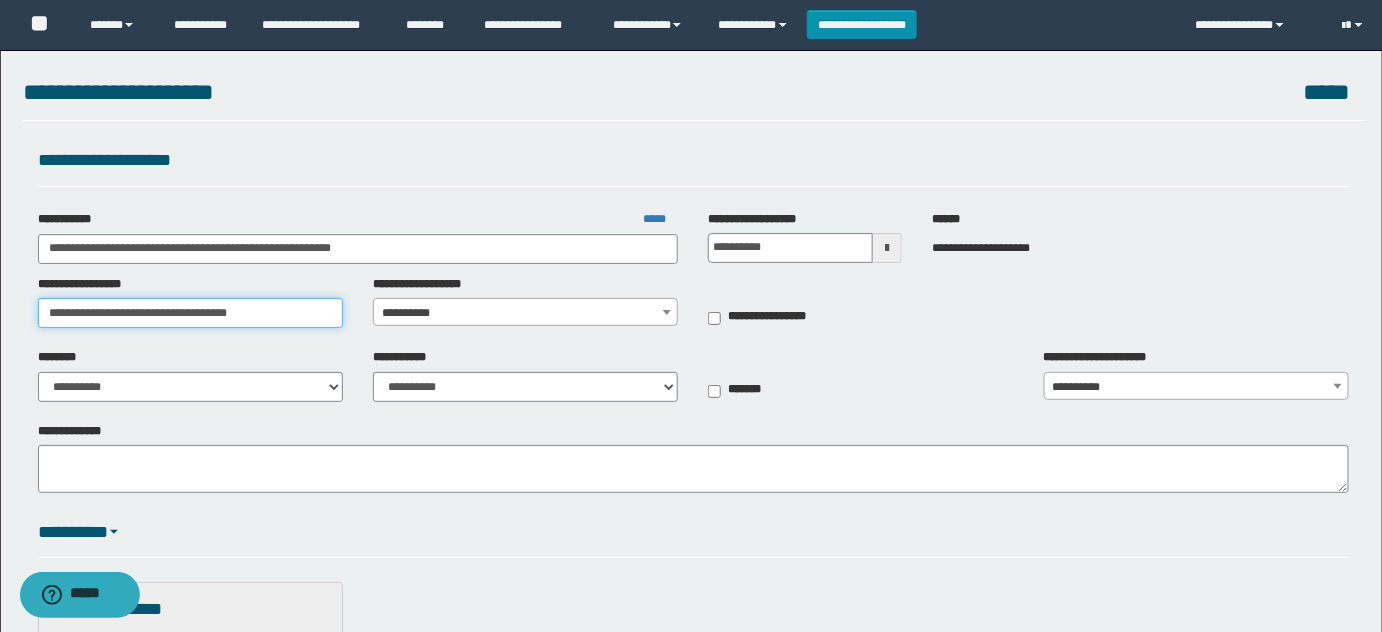 type on "**********" 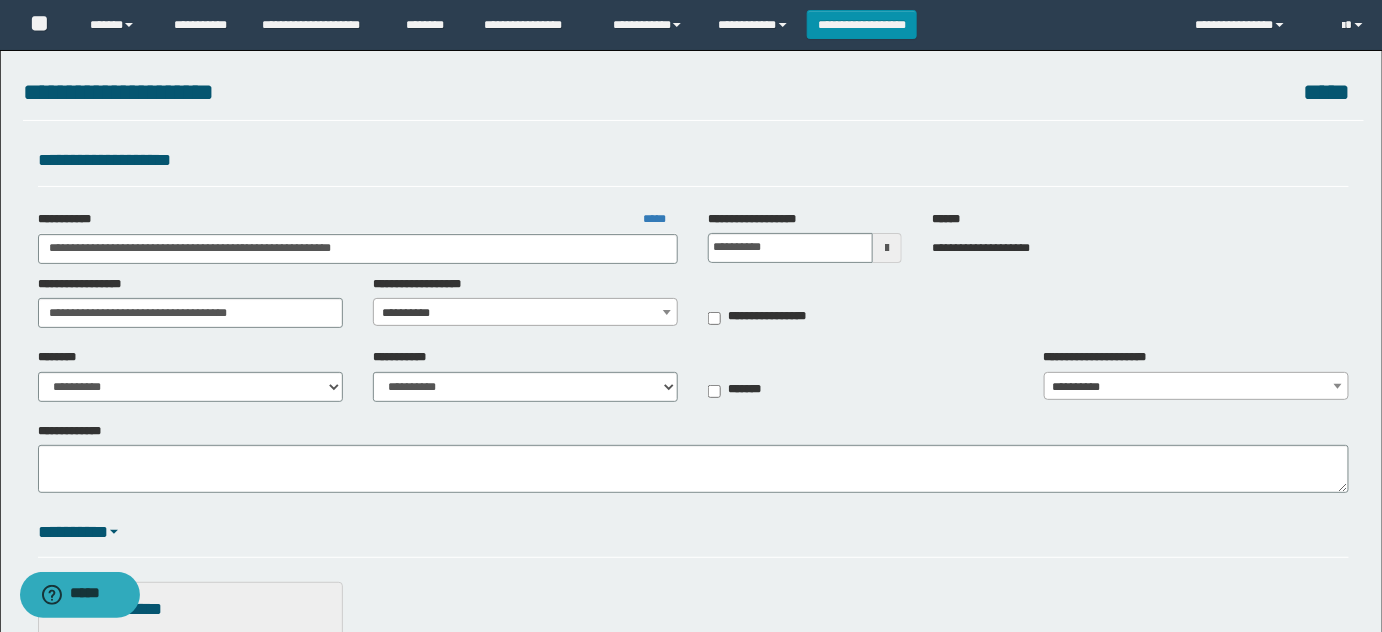 click on "**********" at bounding box center (526, 313) 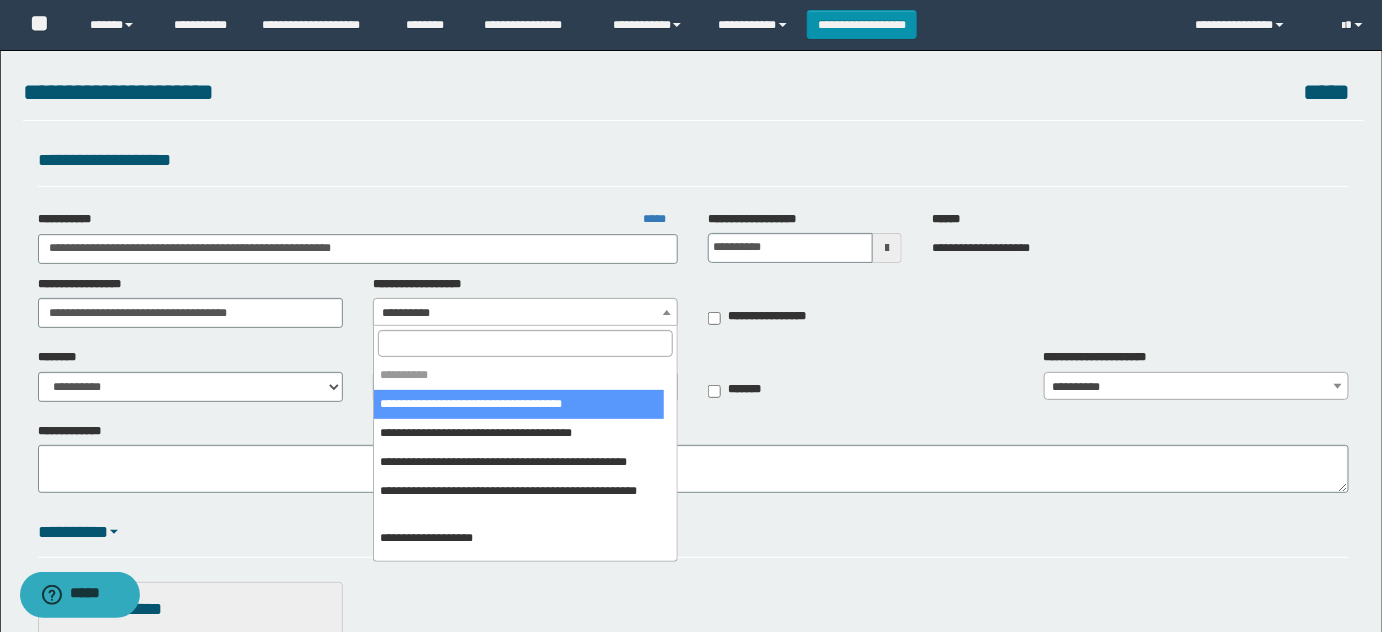 click at bounding box center (525, 343) 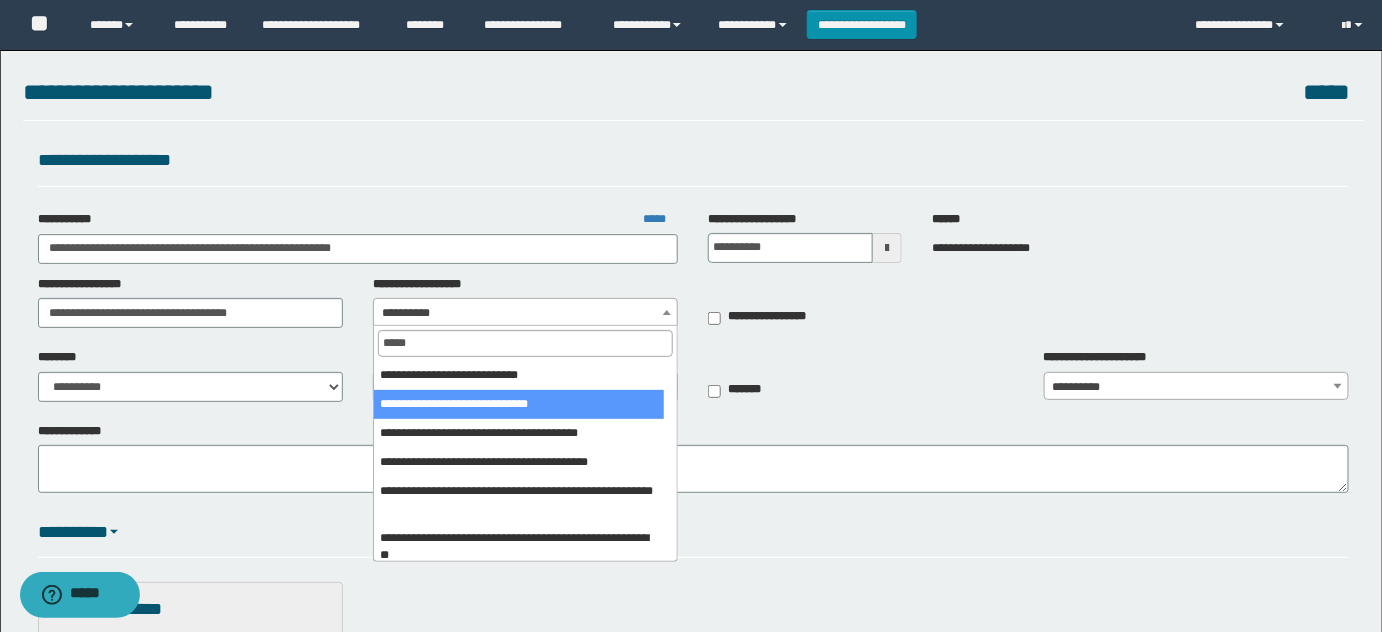 type on "*****" 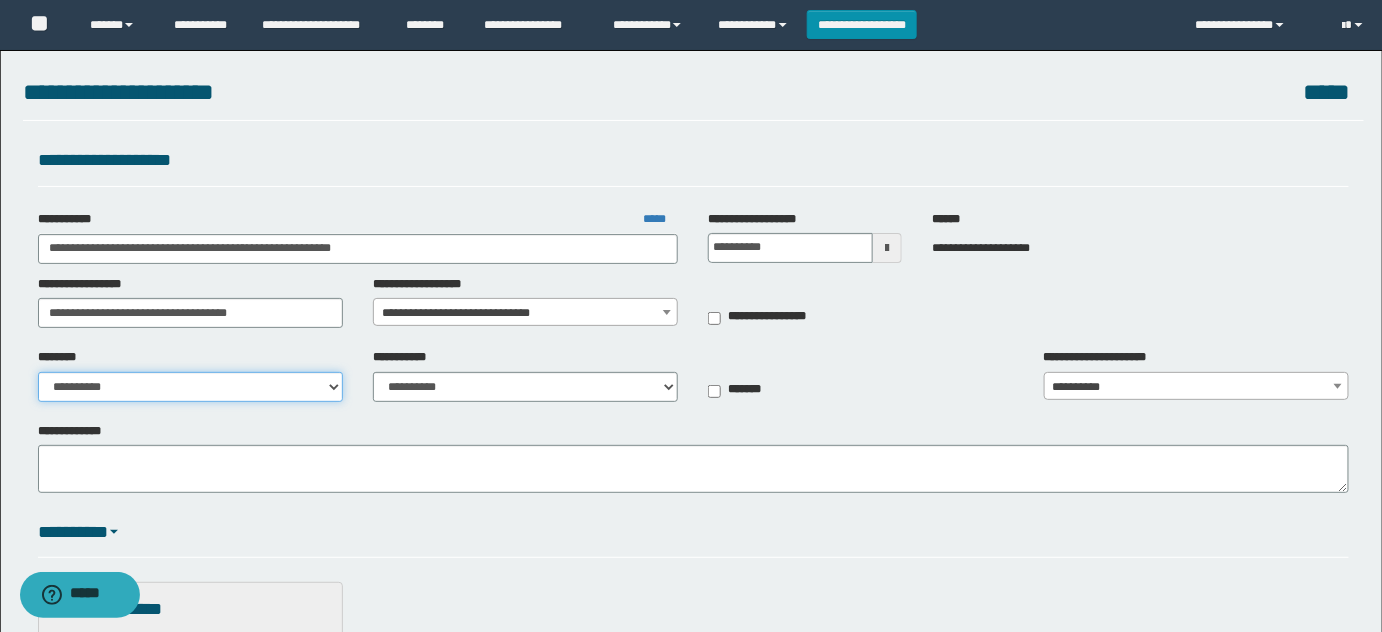 click on "**********" at bounding box center (190, 387) 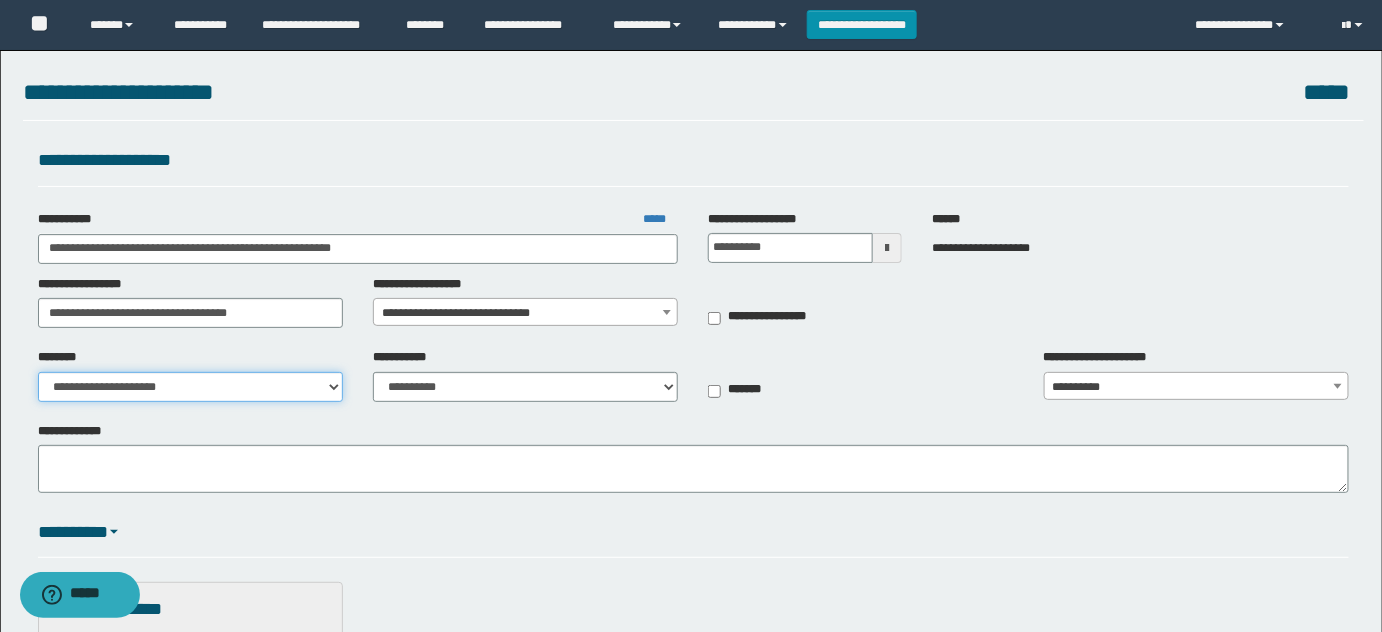 click on "**********" at bounding box center [190, 387] 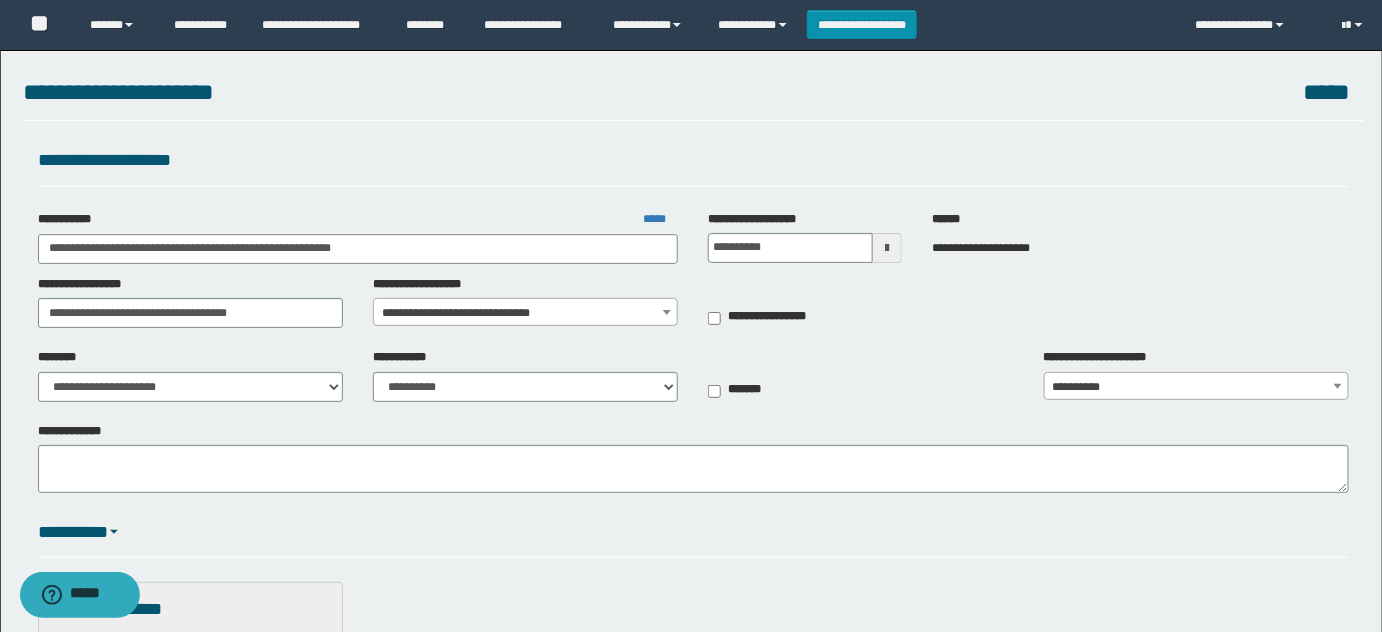 drag, startPoint x: 695, startPoint y: 128, endPoint x: 723, endPoint y: 106, distance: 35.608986 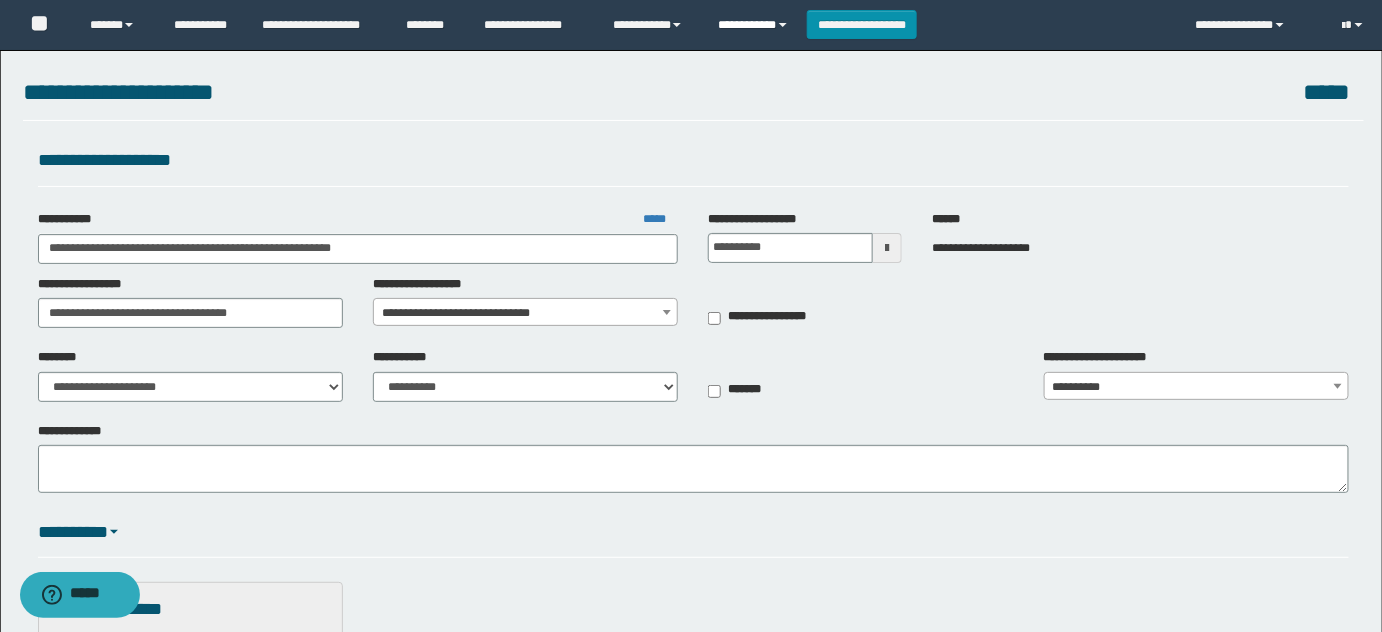drag, startPoint x: 756, startPoint y: 60, endPoint x: 758, endPoint y: 48, distance: 12.165525 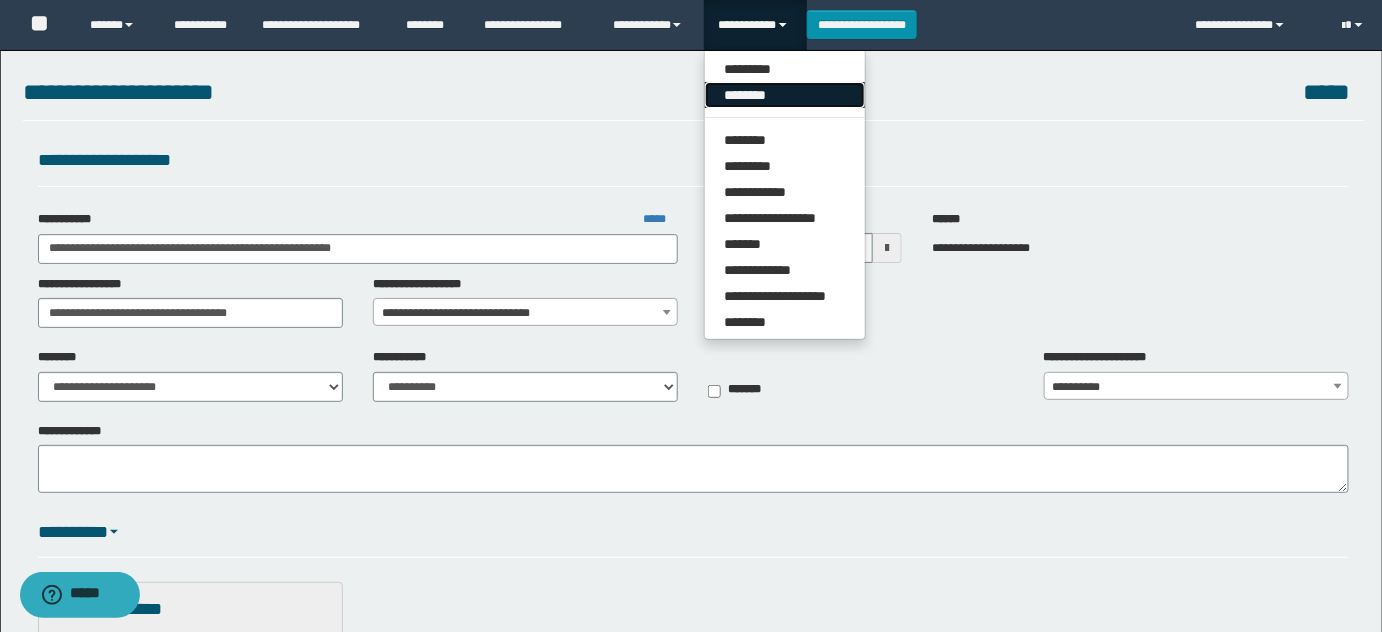 click on "********" at bounding box center (785, 95) 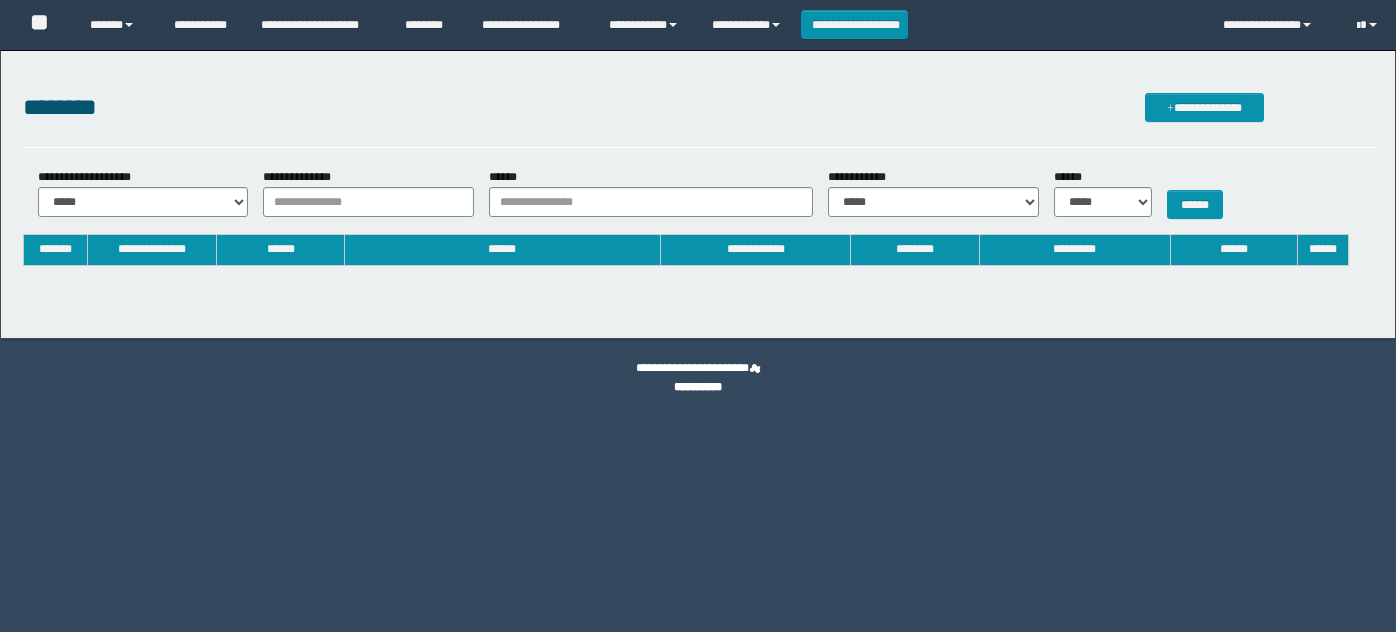scroll, scrollTop: 0, scrollLeft: 0, axis: both 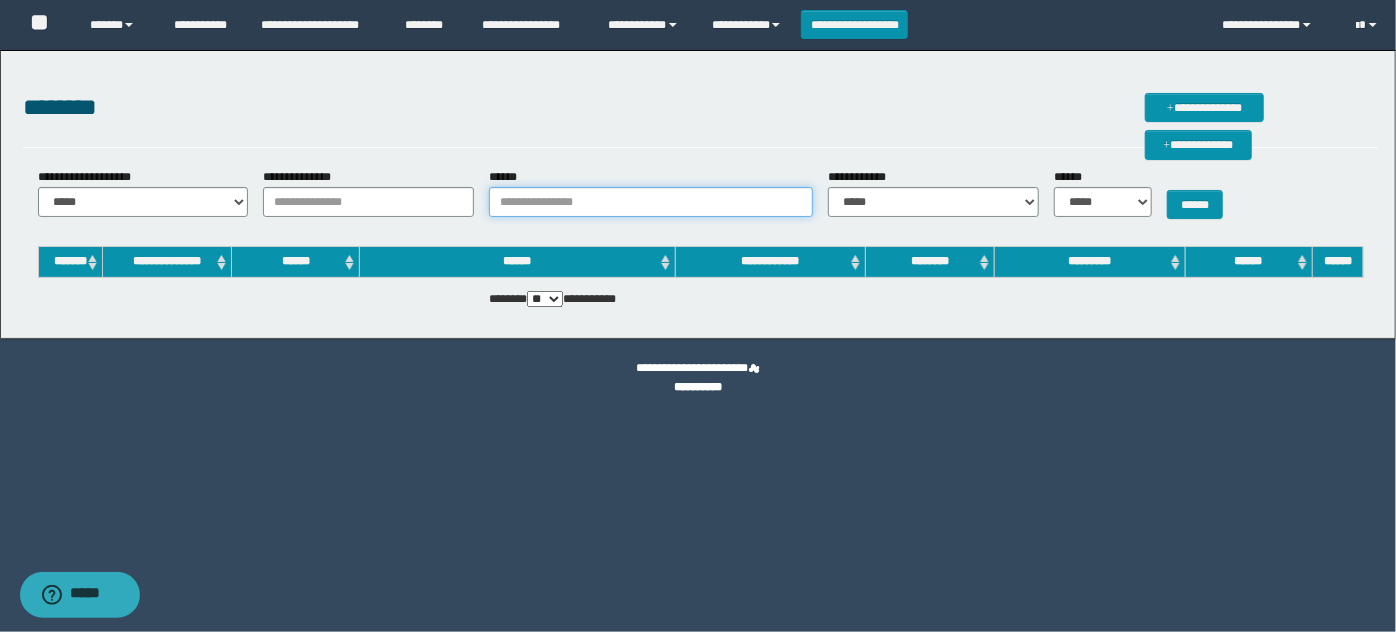 click on "******" at bounding box center (651, 202) 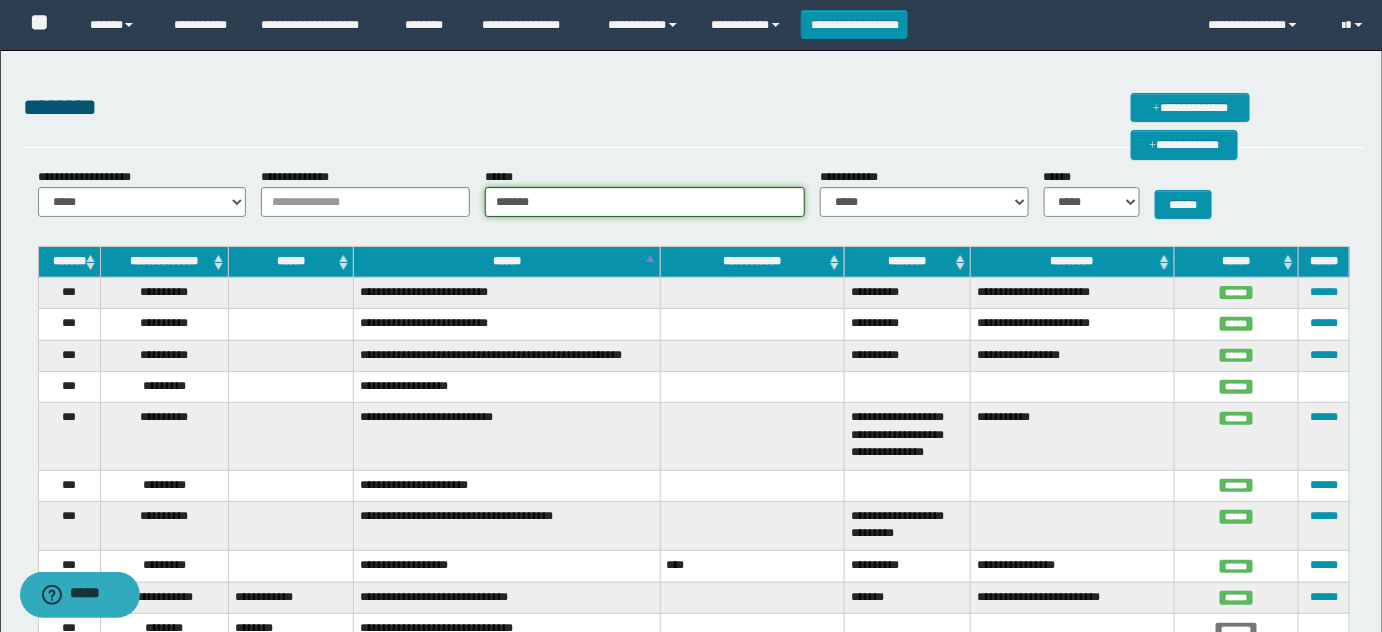 type on "*******" 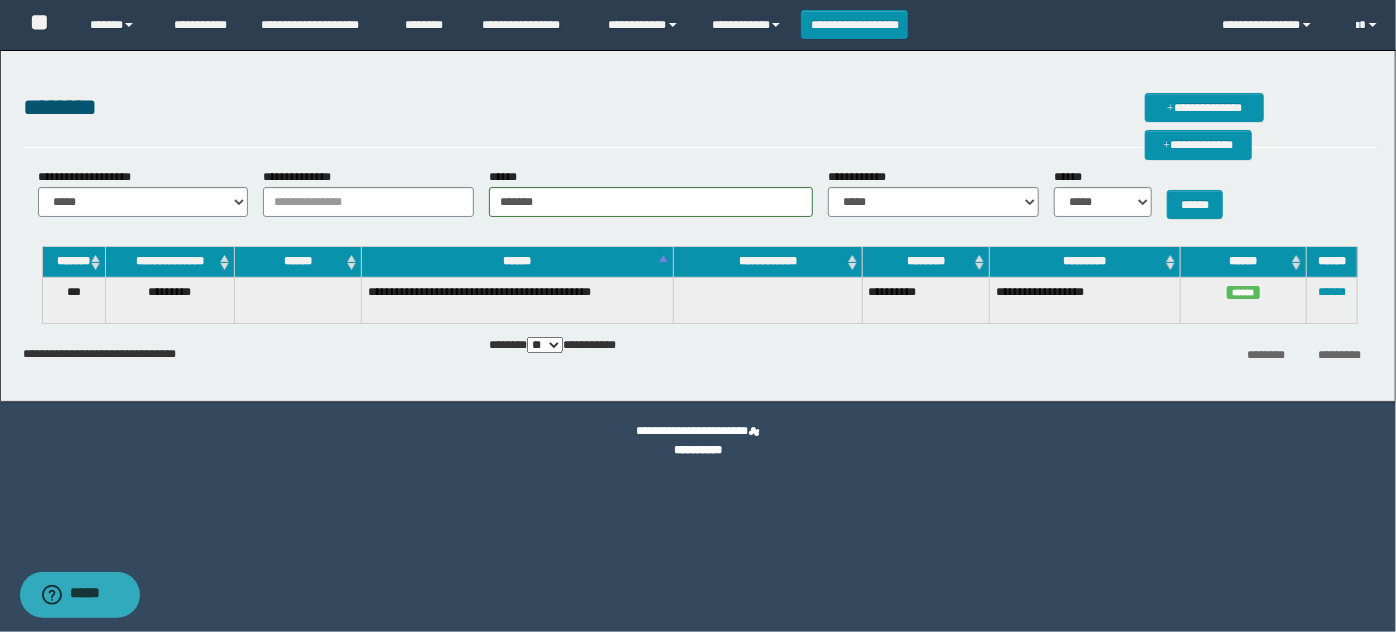 click on "******" at bounding box center [1332, 300] 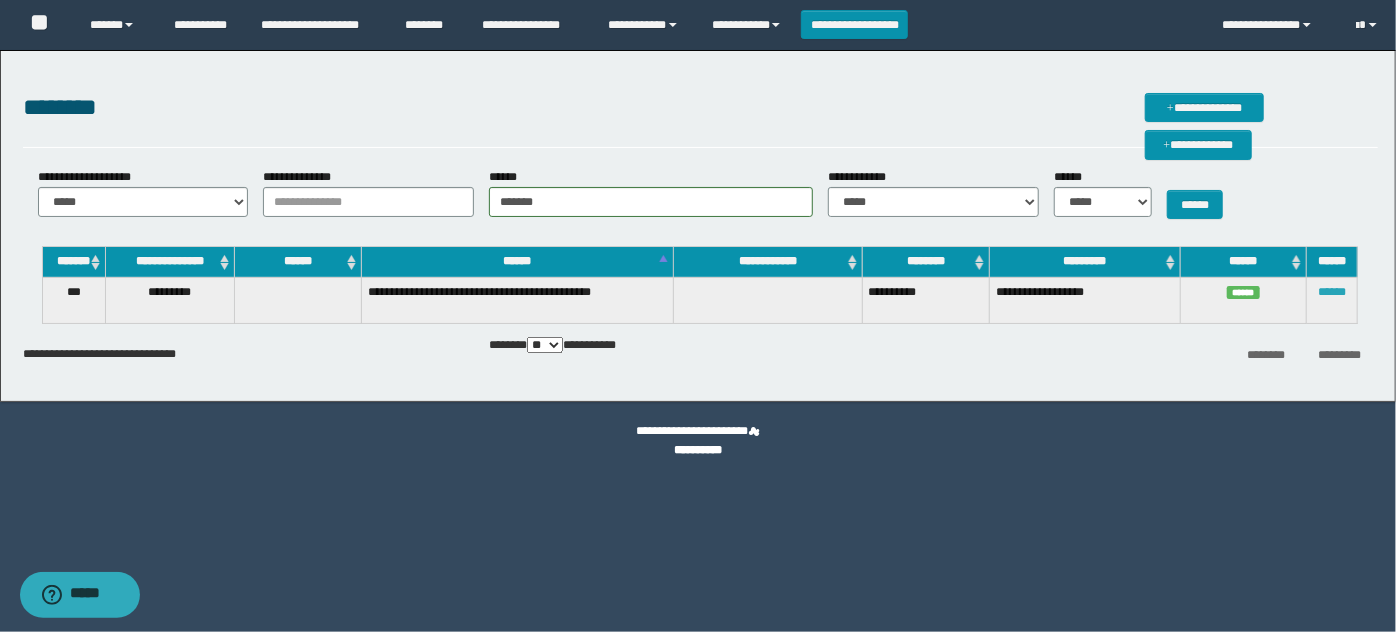 click on "******" at bounding box center (1332, 292) 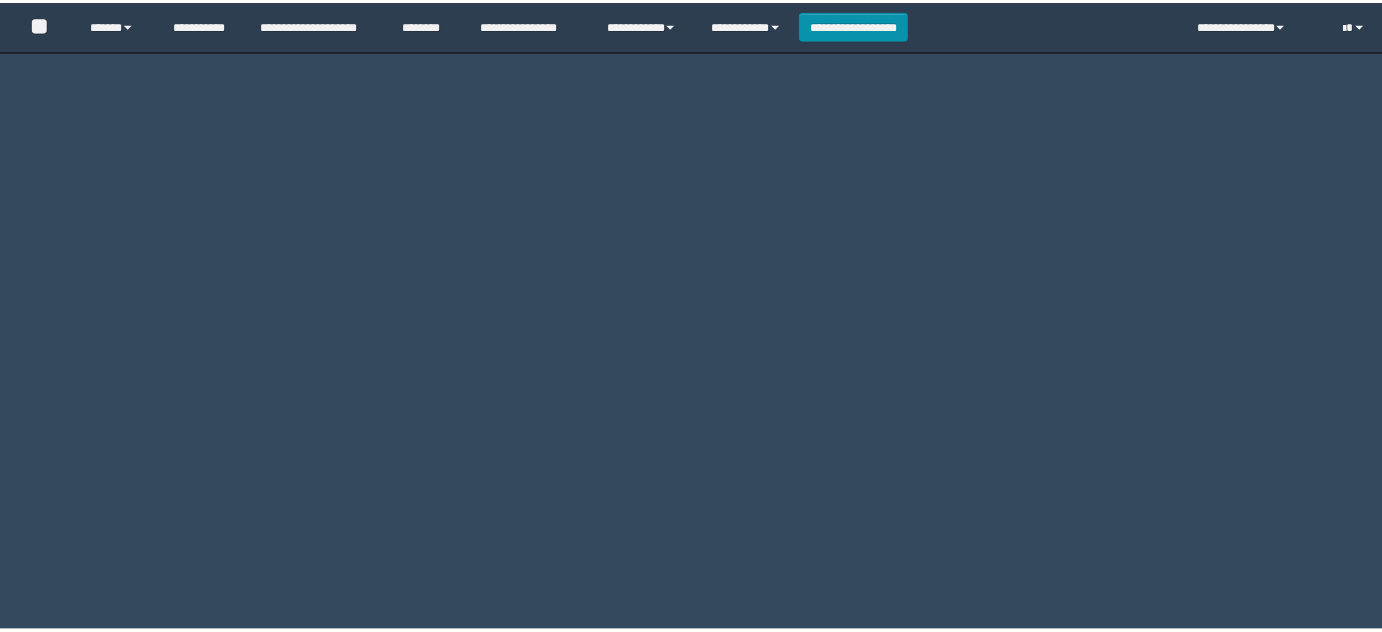 scroll, scrollTop: 0, scrollLeft: 0, axis: both 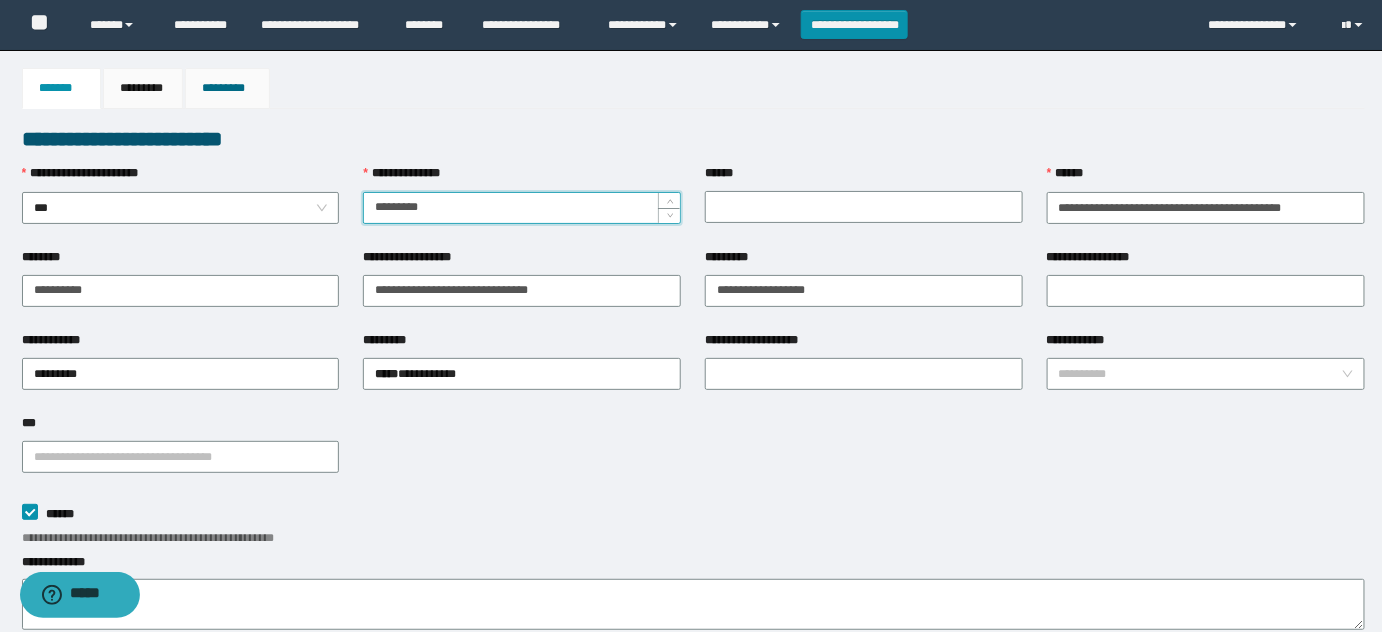 click on "*********" at bounding box center [228, 88] 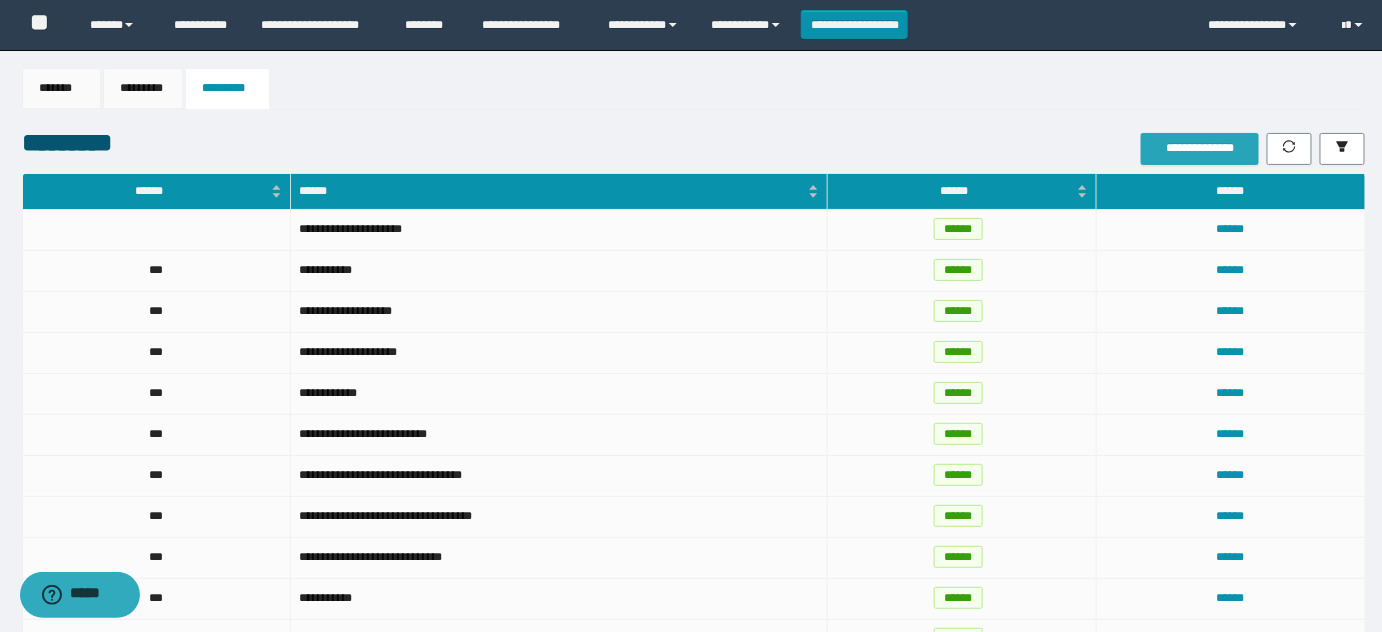 click on "**********" at bounding box center (1199, 148) 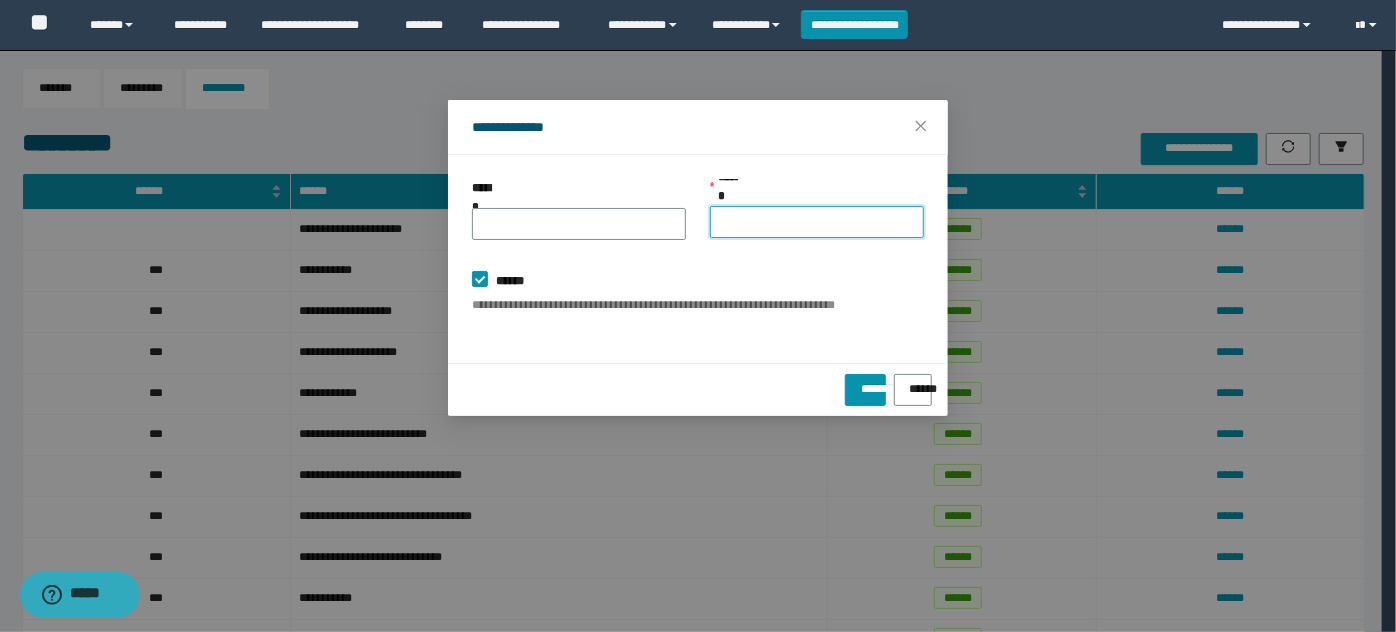 click on "******" at bounding box center (817, 222) 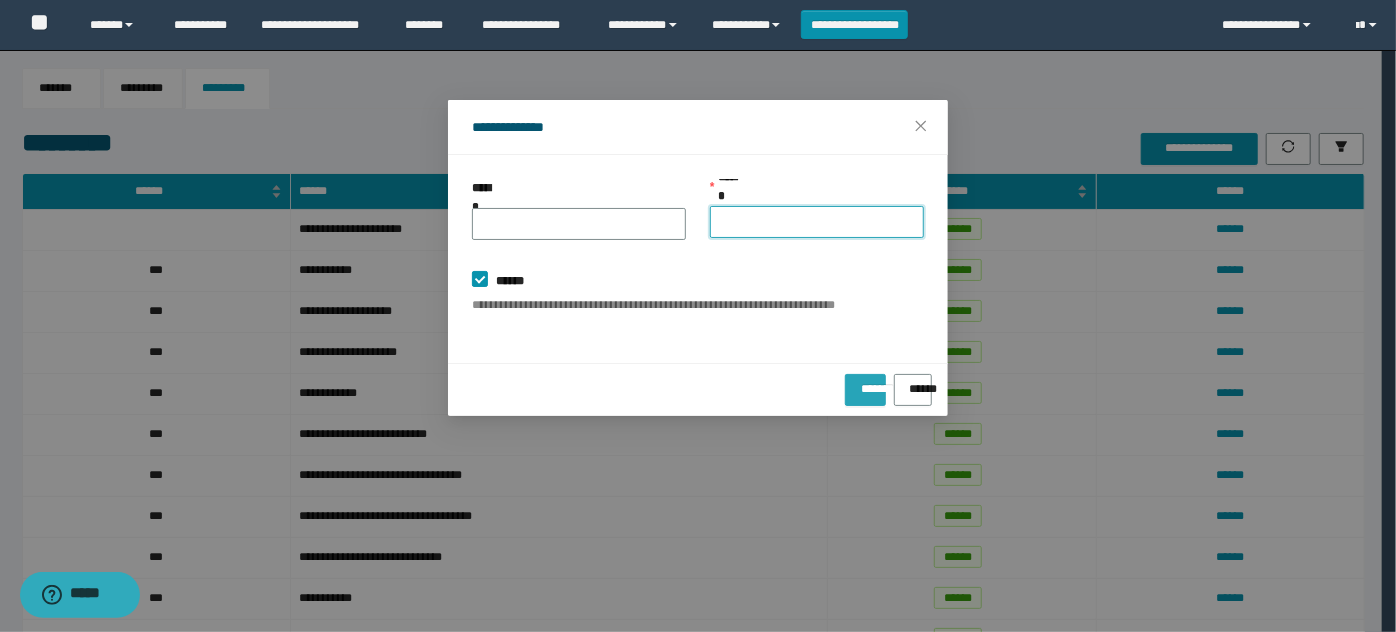 paste on "**********" 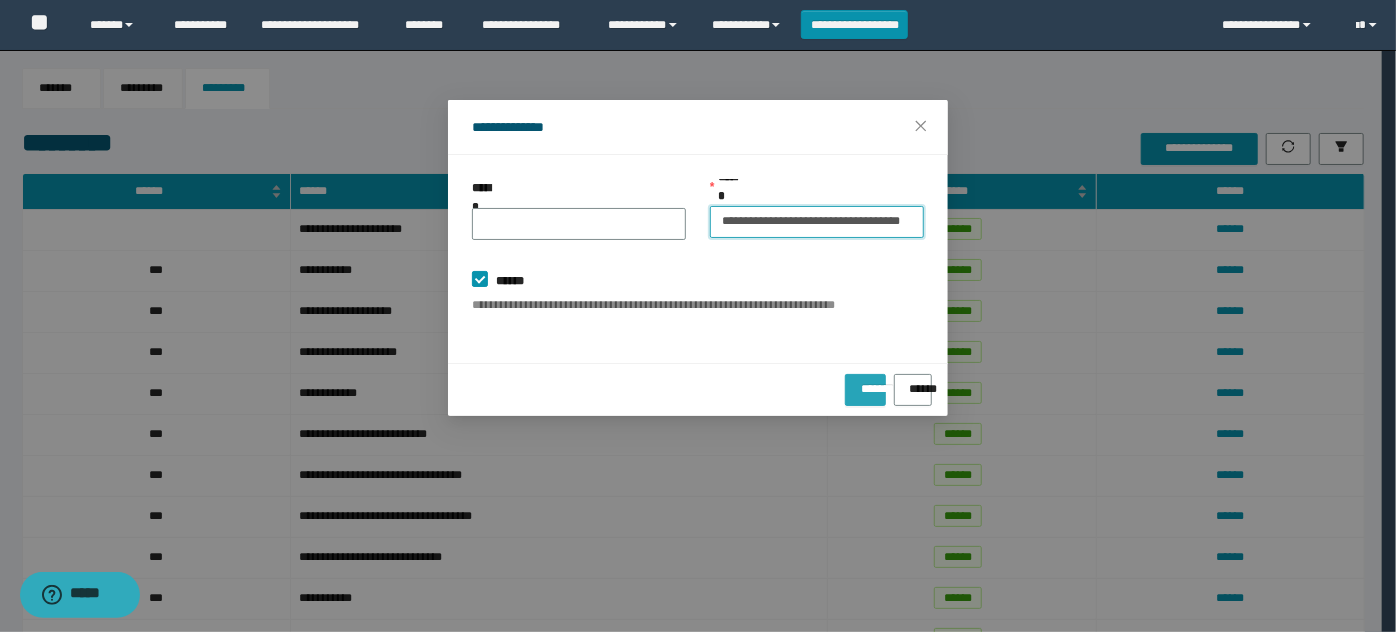 scroll, scrollTop: 0, scrollLeft: 50, axis: horizontal 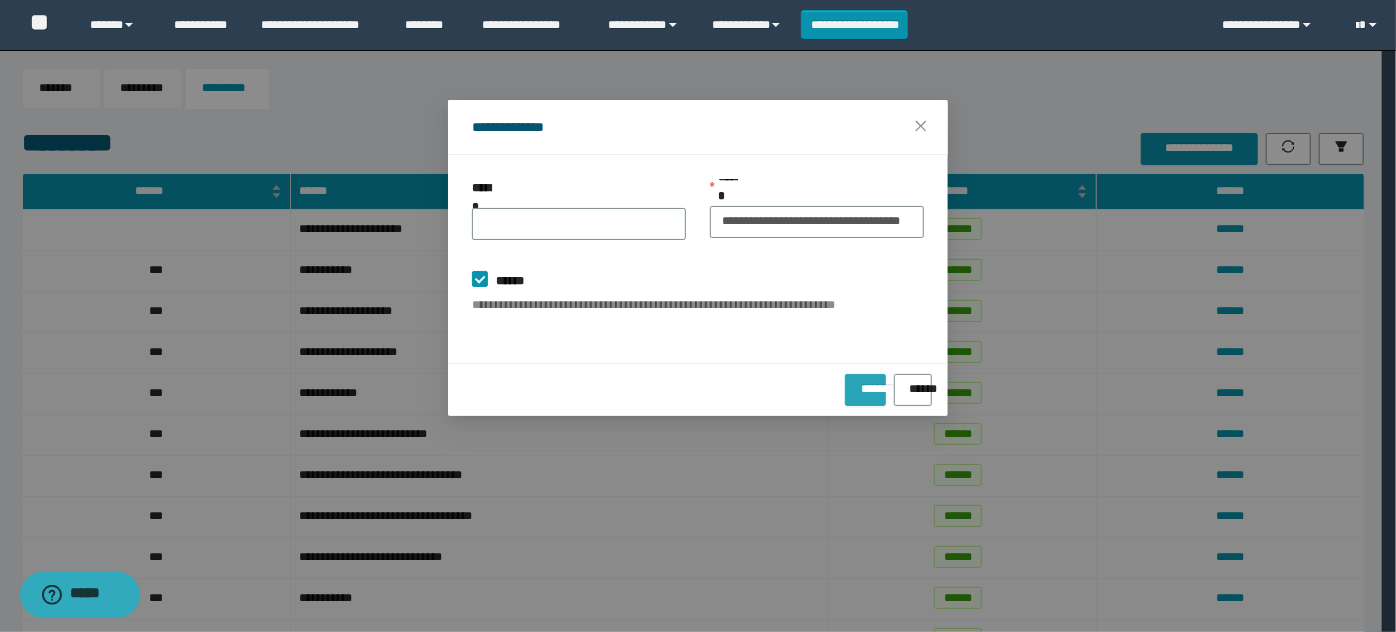 click on "*******" at bounding box center [865, 382] 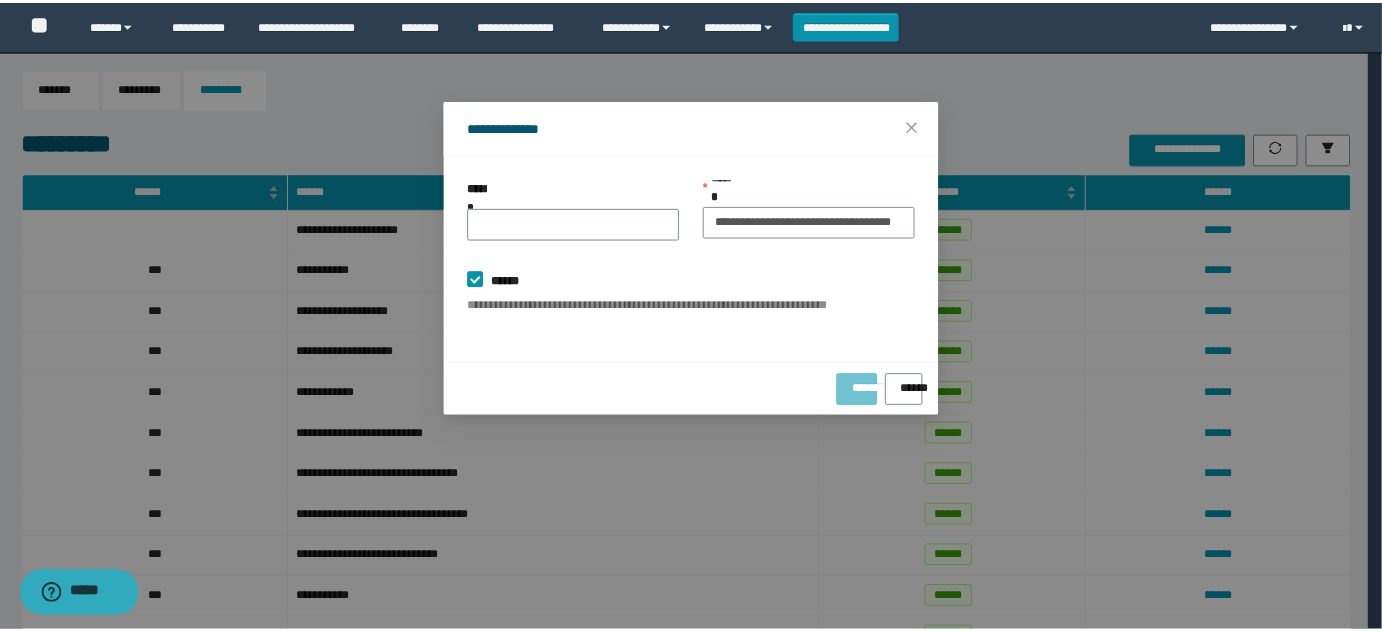 scroll, scrollTop: 0, scrollLeft: 0, axis: both 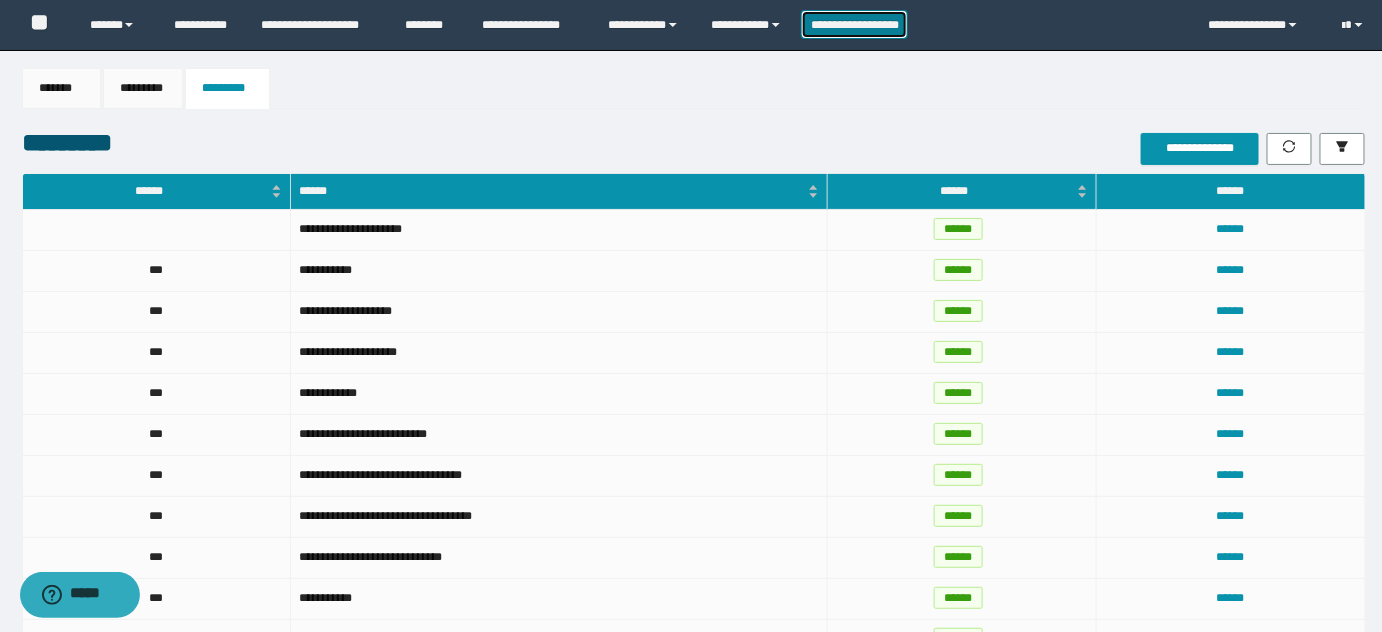 click on "**********" at bounding box center [855, 24] 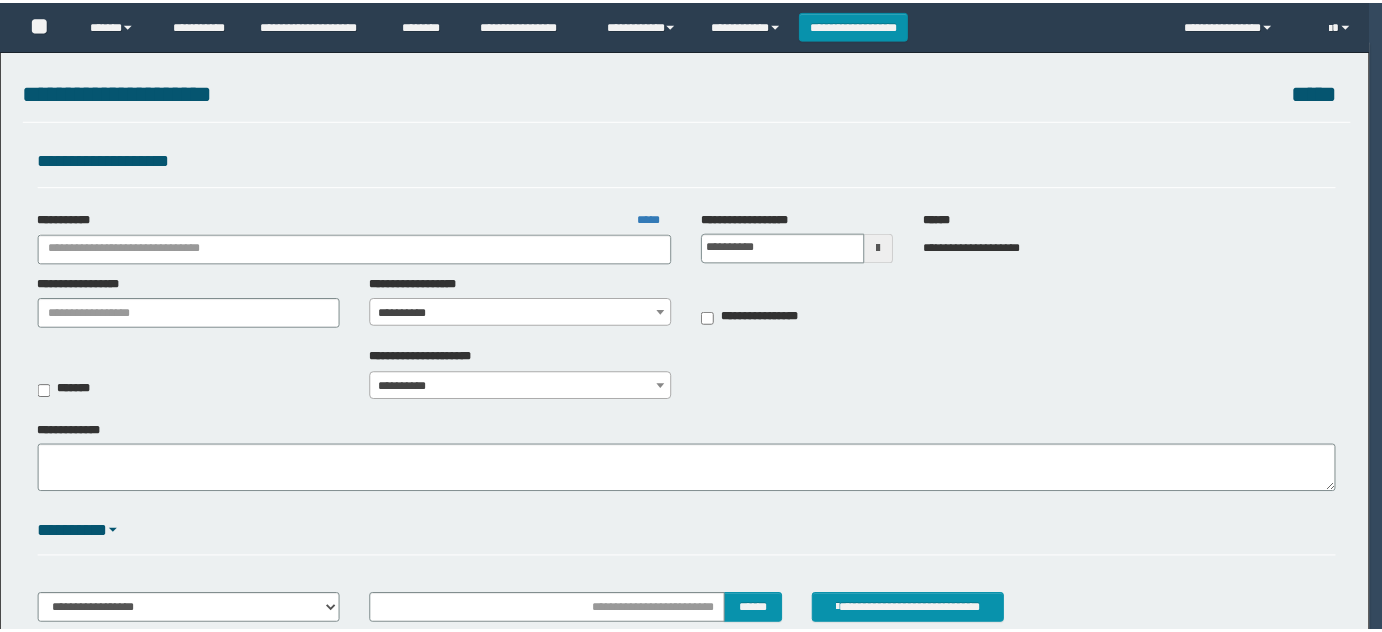 scroll, scrollTop: 0, scrollLeft: 0, axis: both 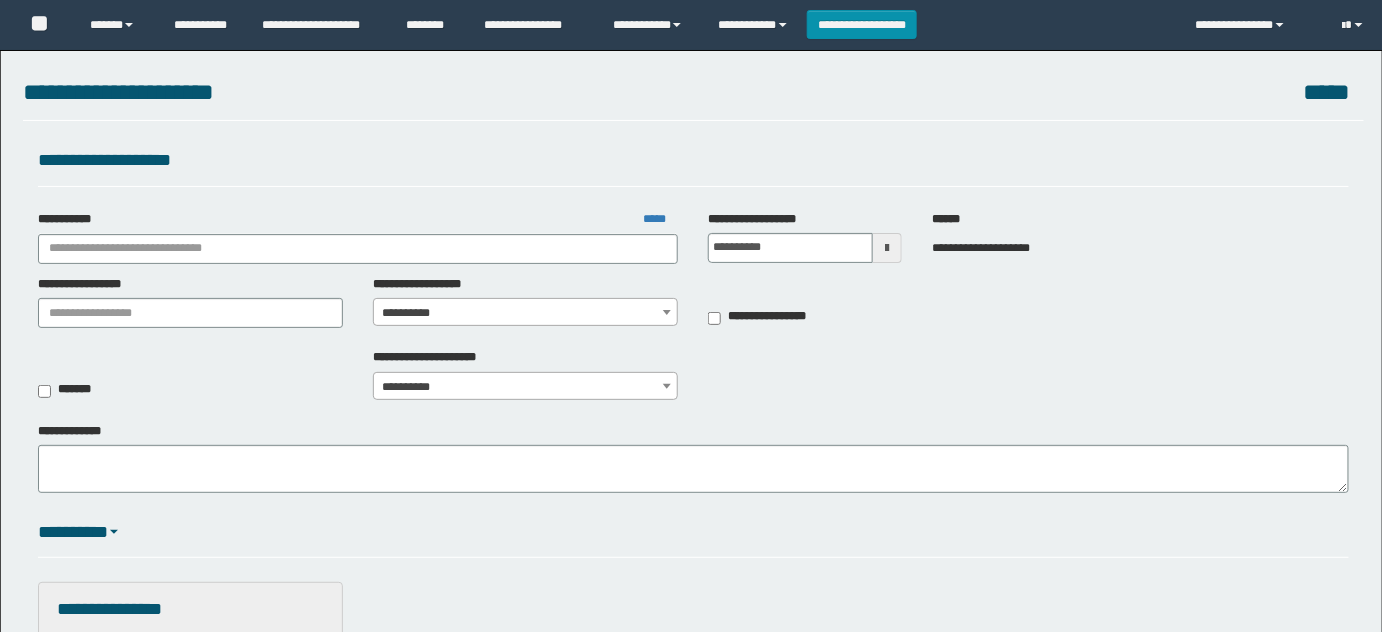 click on "**********" at bounding box center [691, 1055] 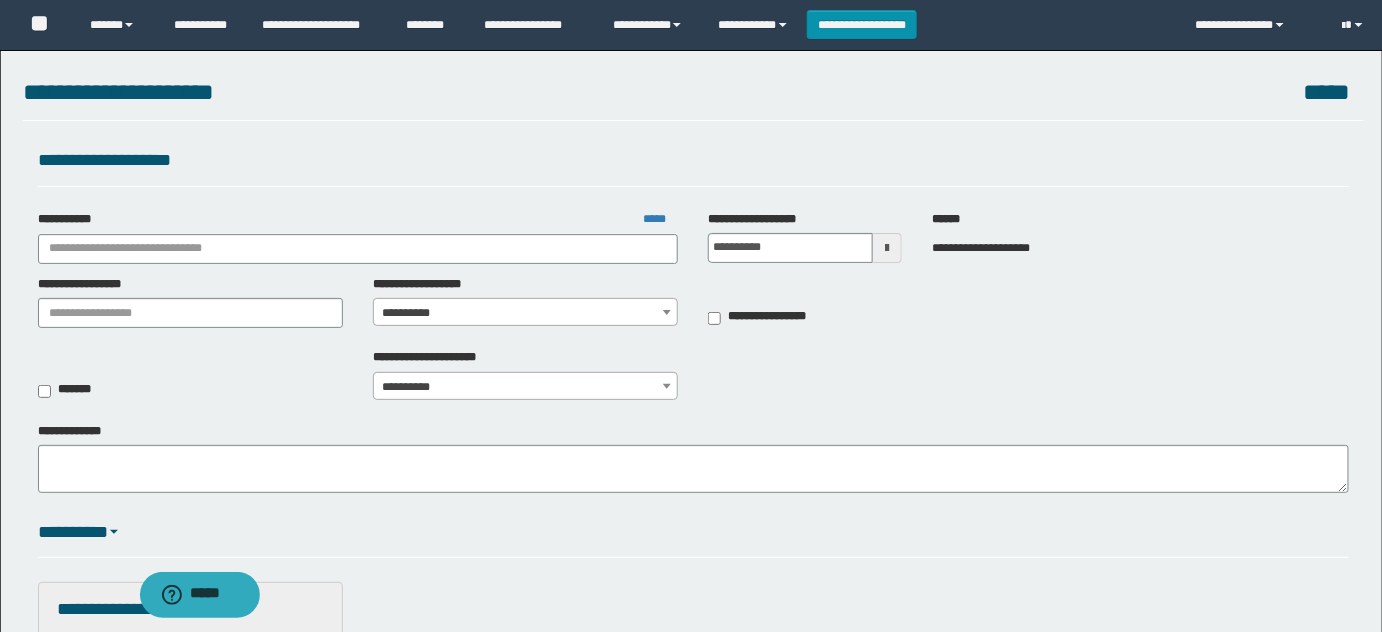 scroll, scrollTop: 0, scrollLeft: 0, axis: both 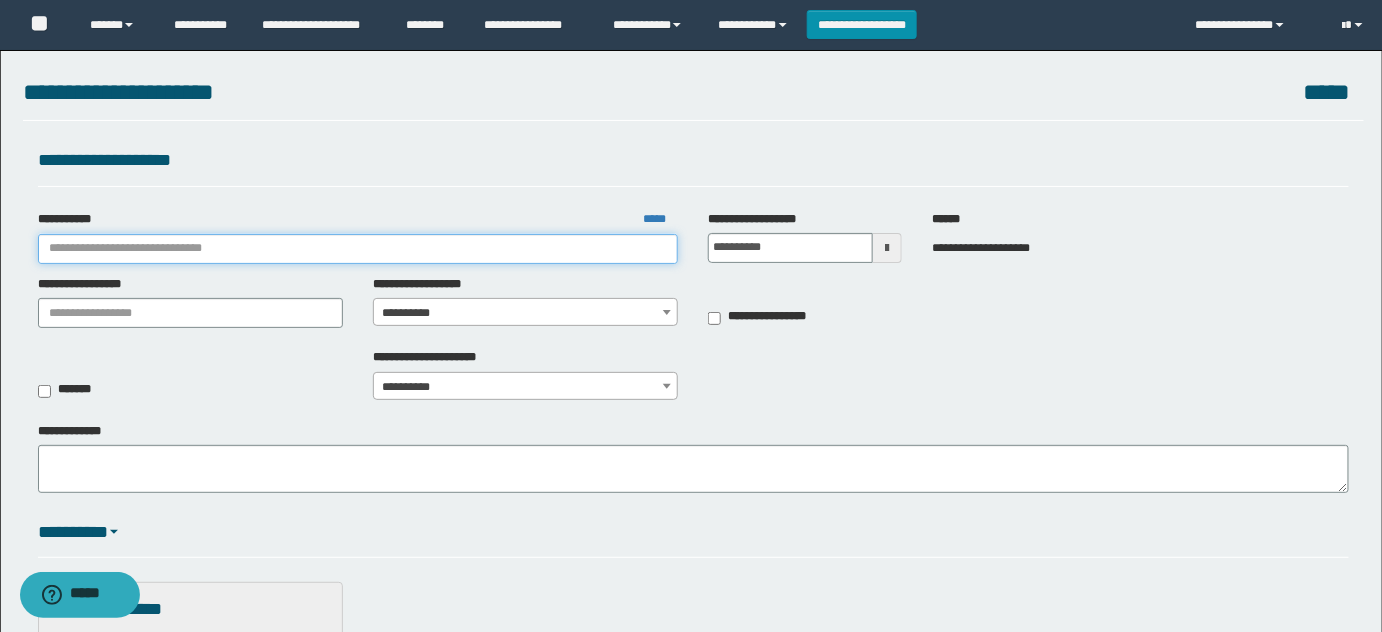 click on "**********" at bounding box center [358, 249] 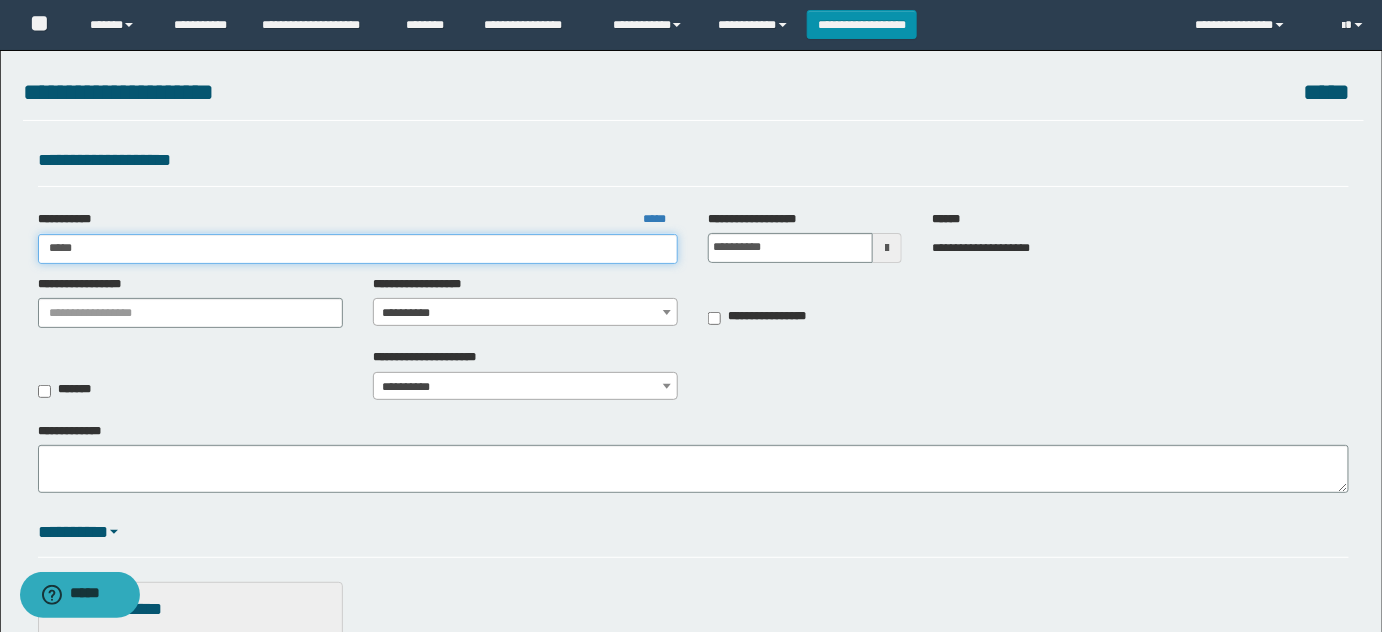 type on "******" 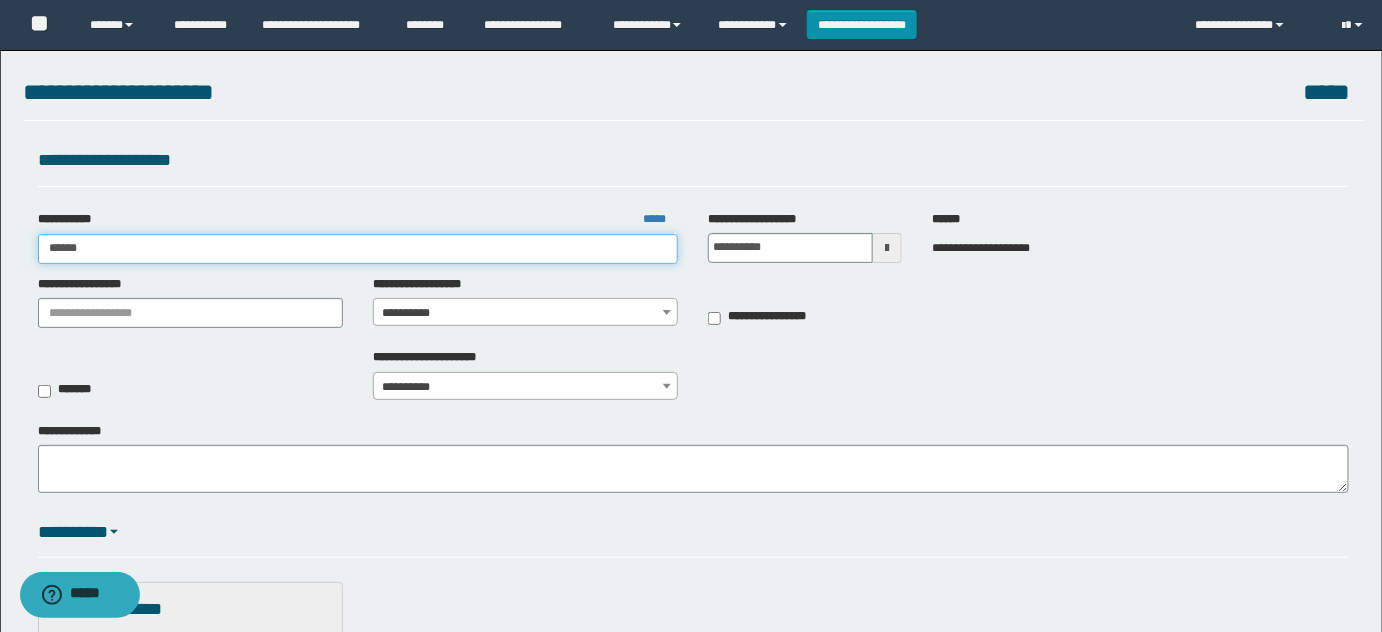type on "******" 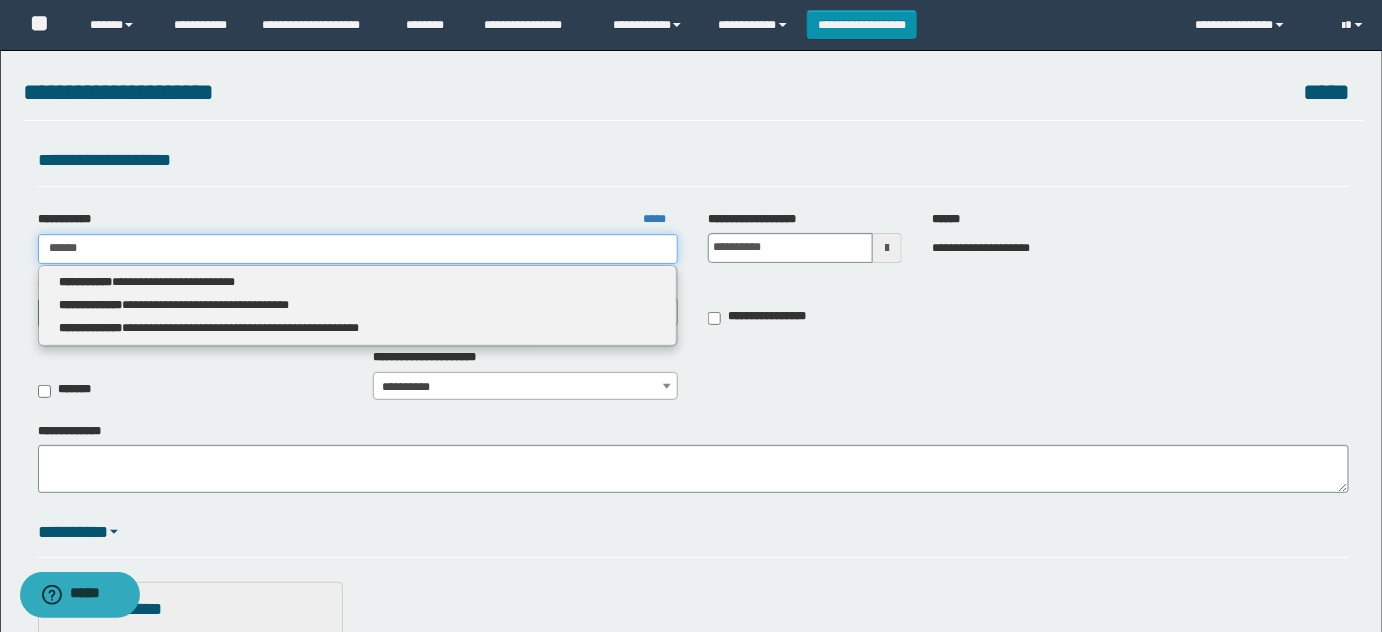 type 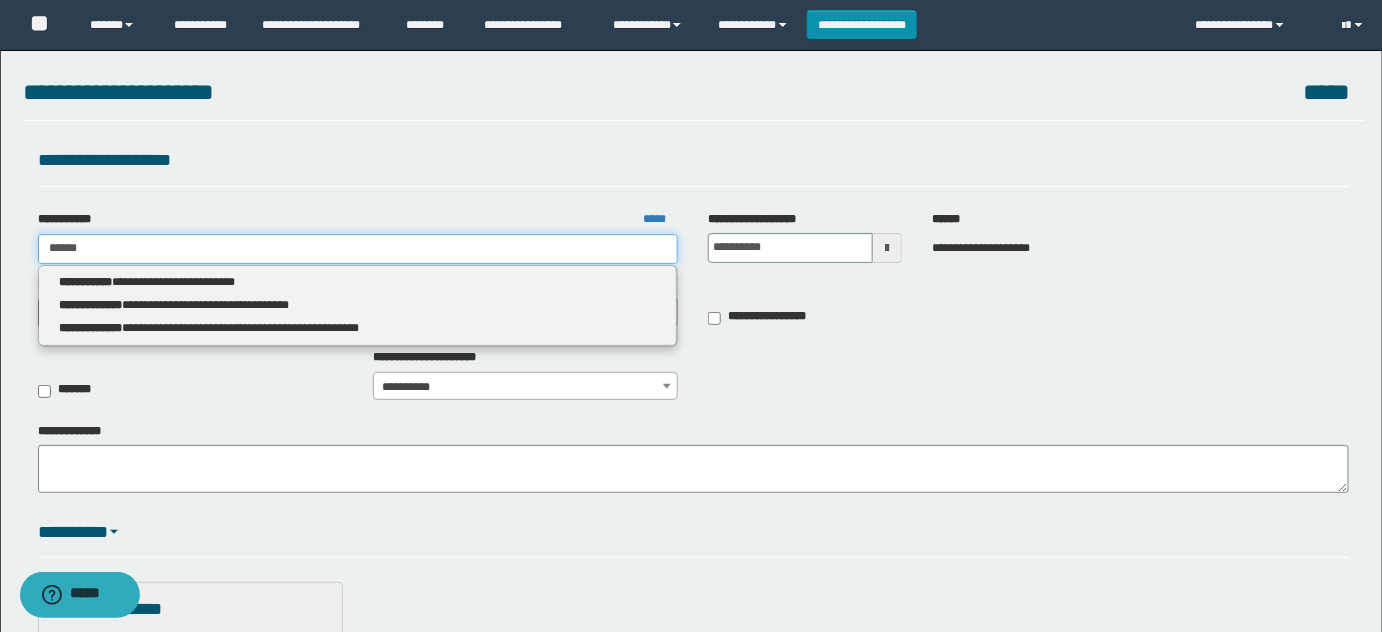 type on "*****" 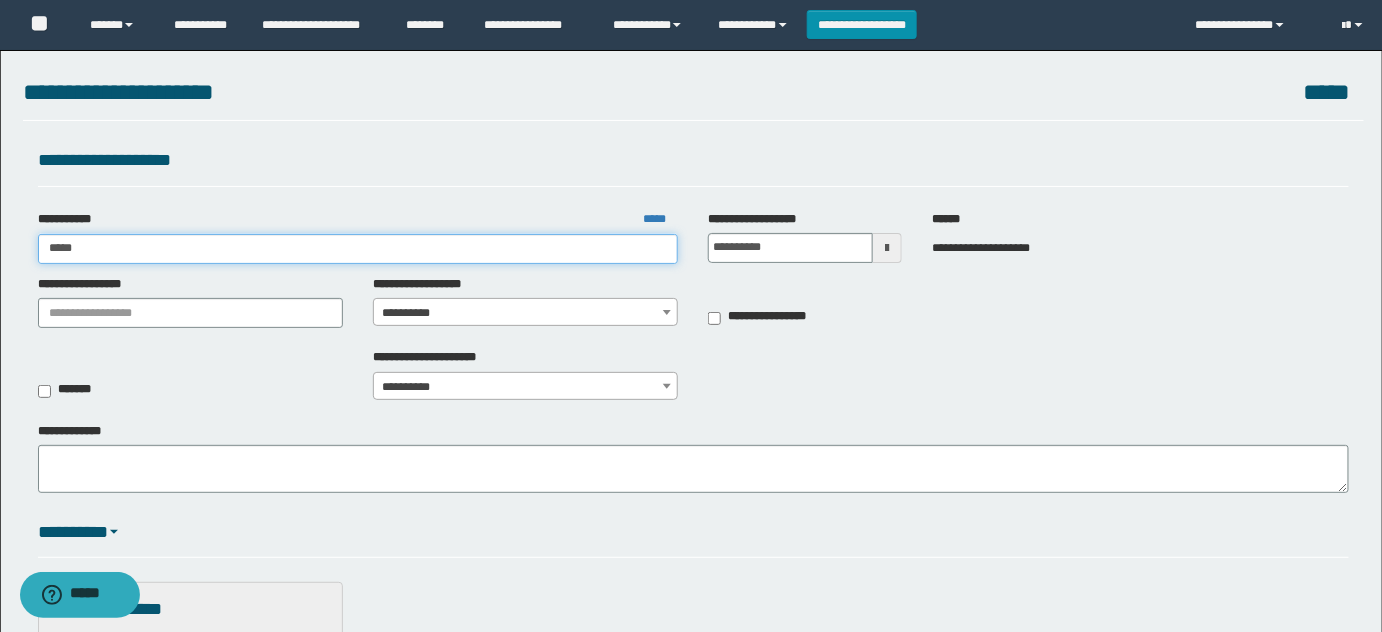 type on "*****" 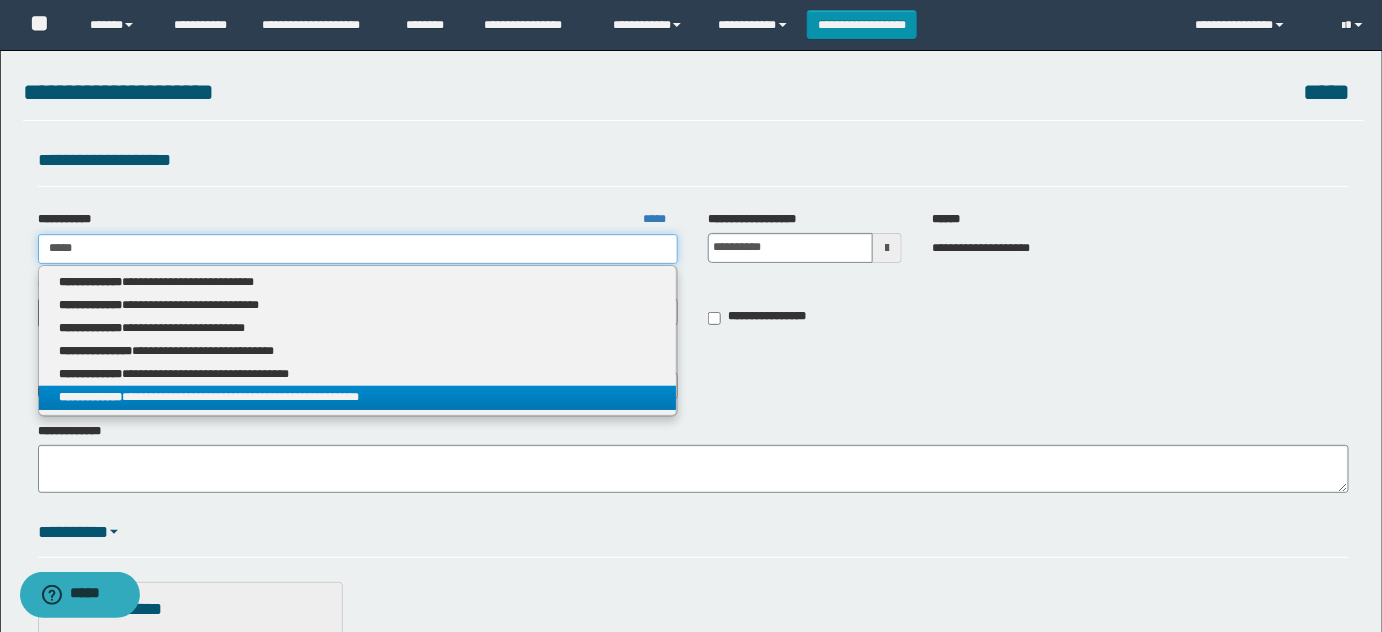 type on "*****" 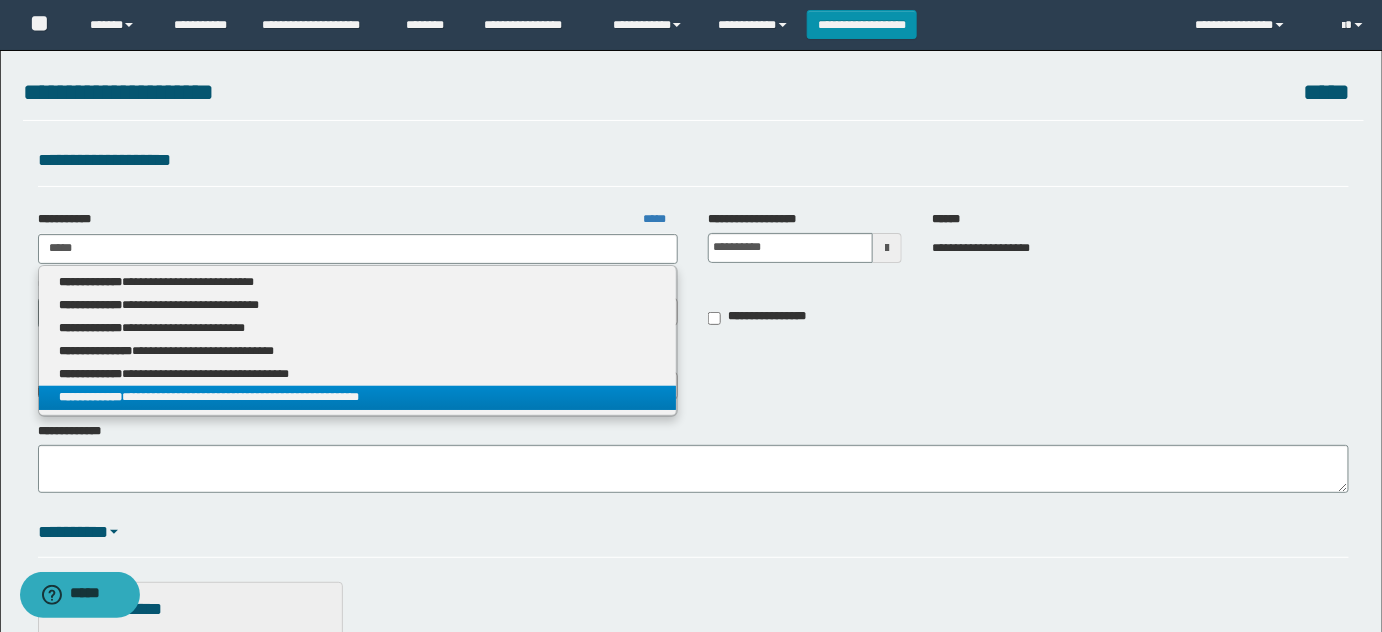 click on "**********" at bounding box center [358, 397] 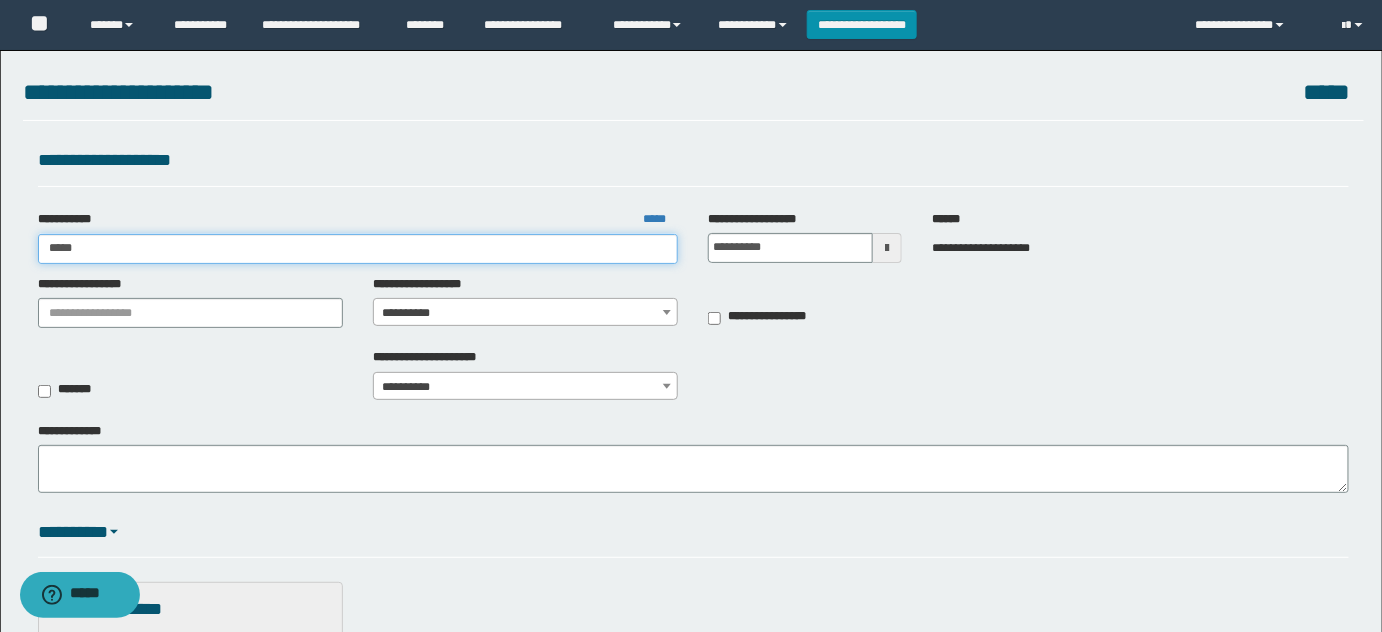 type 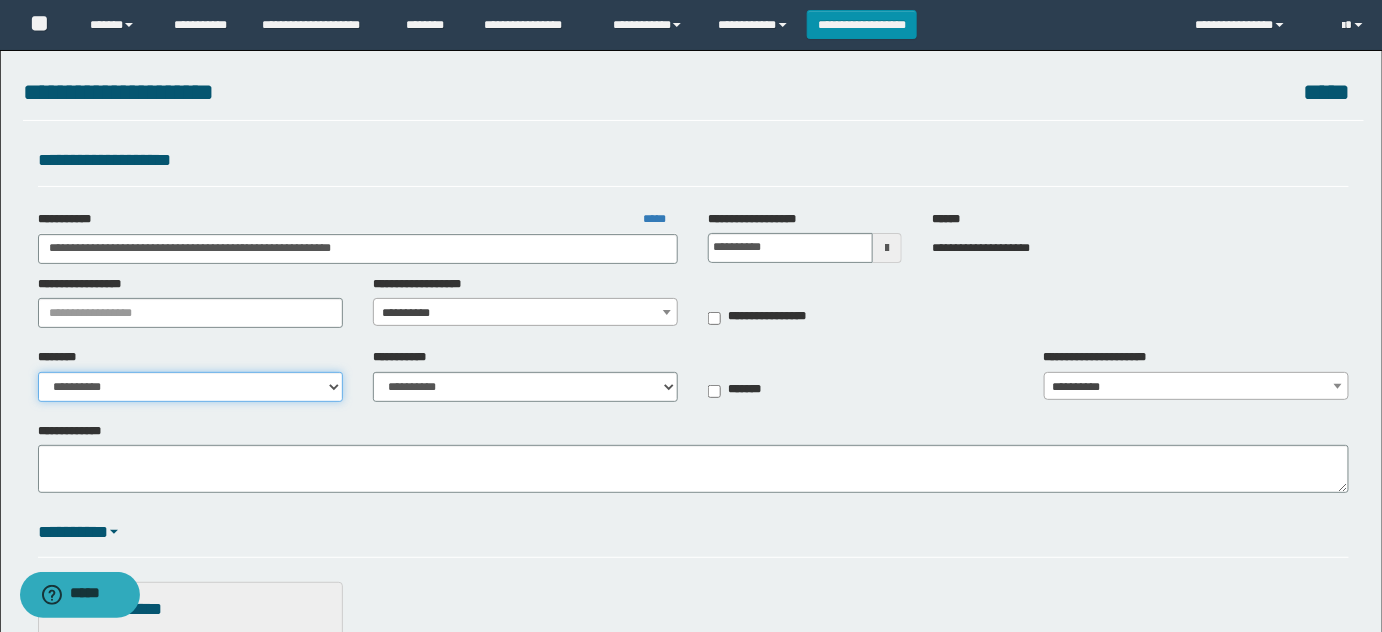 click on "**********" at bounding box center (190, 387) 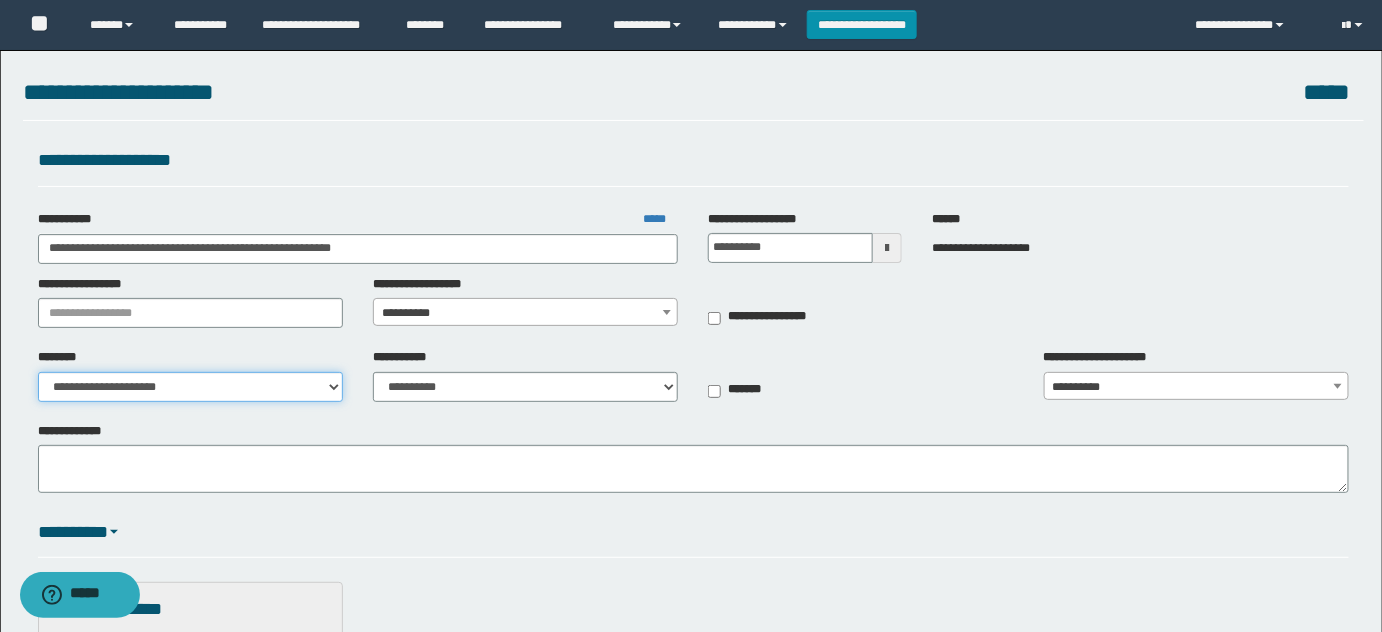 click on "**********" at bounding box center (190, 387) 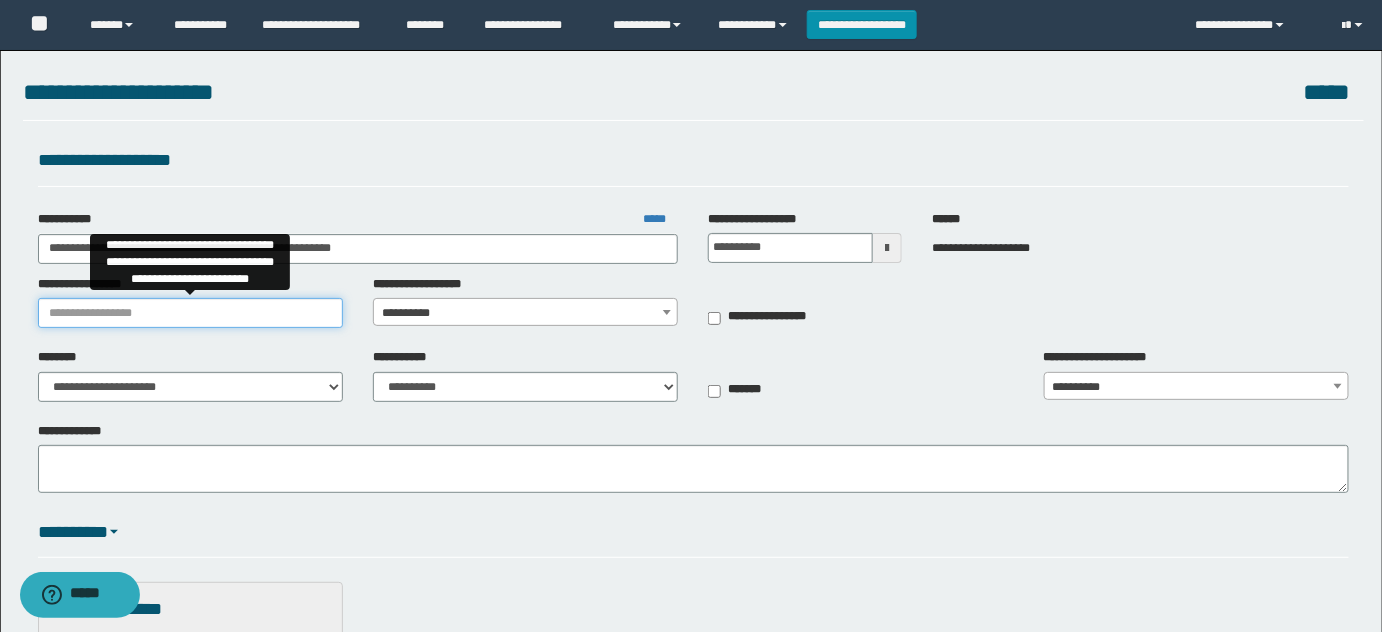 click on "**********" at bounding box center [190, 313] 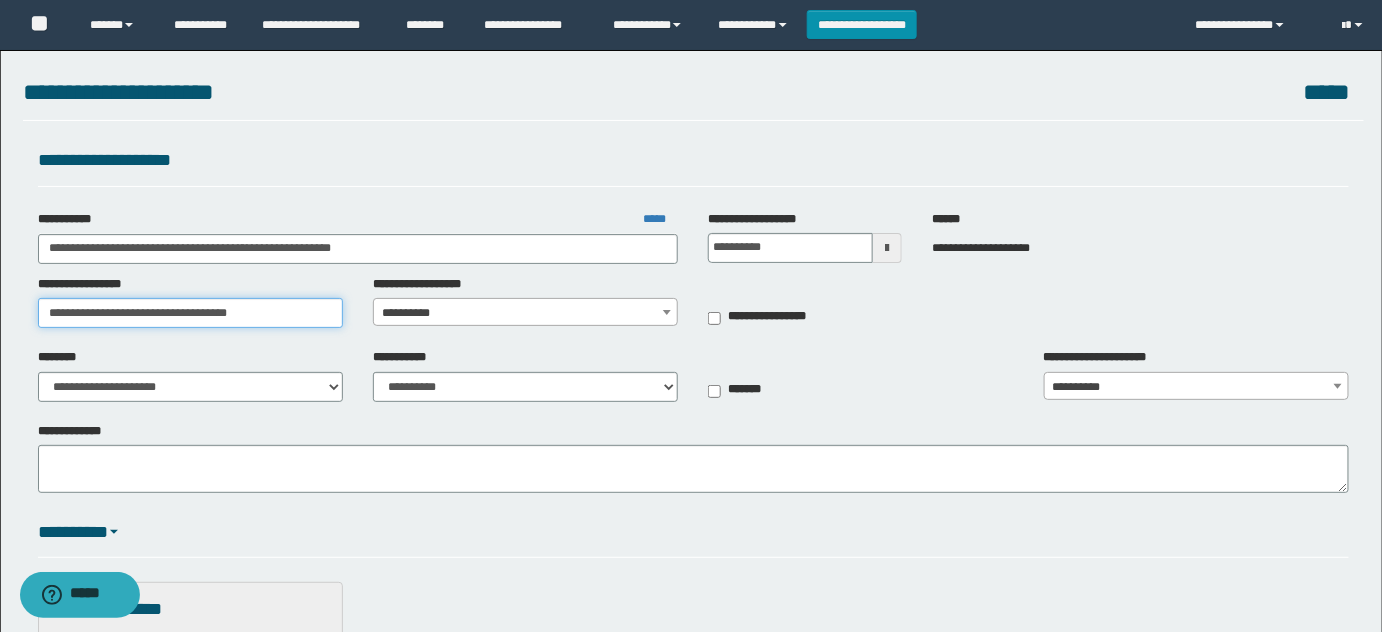 type on "**********" 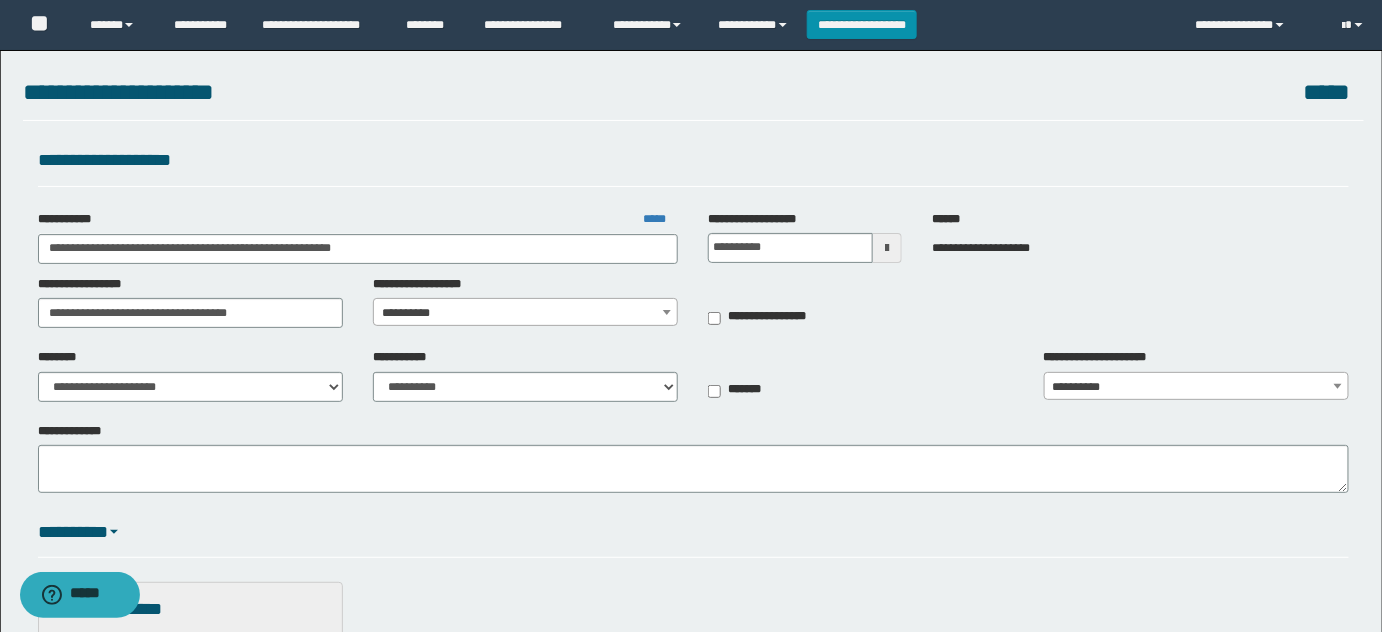 click on "**********" at bounding box center (525, 301) 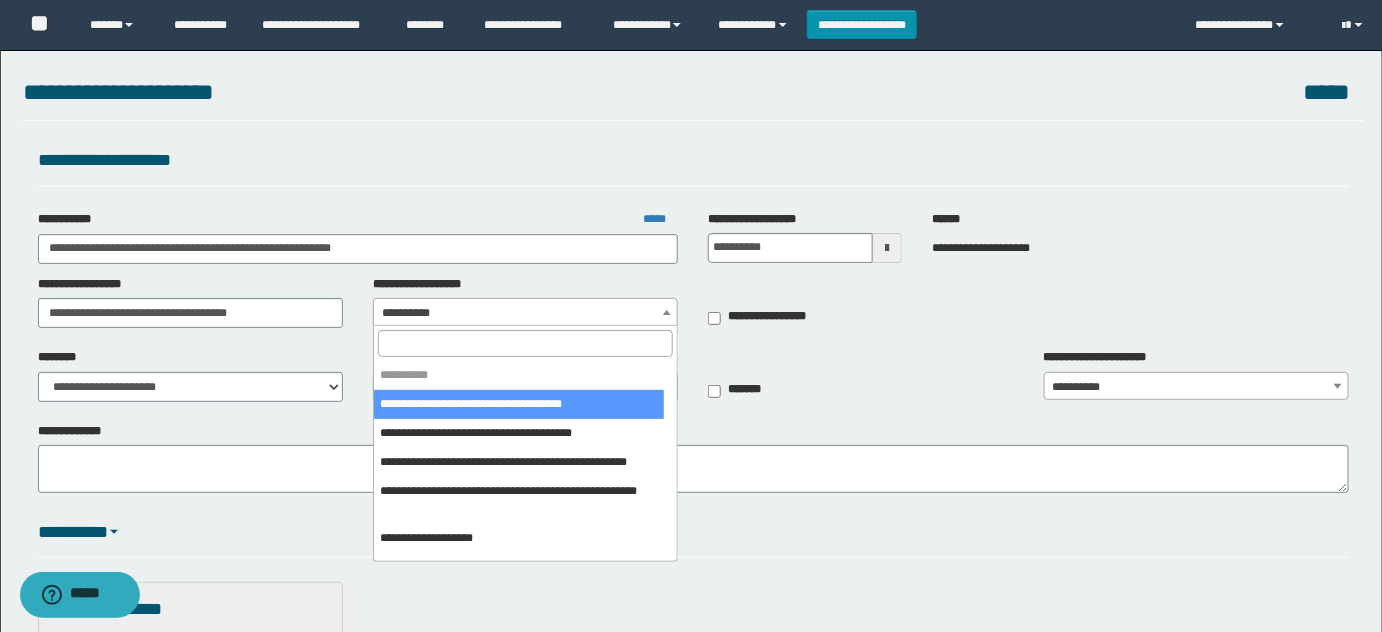 click at bounding box center (525, 343) 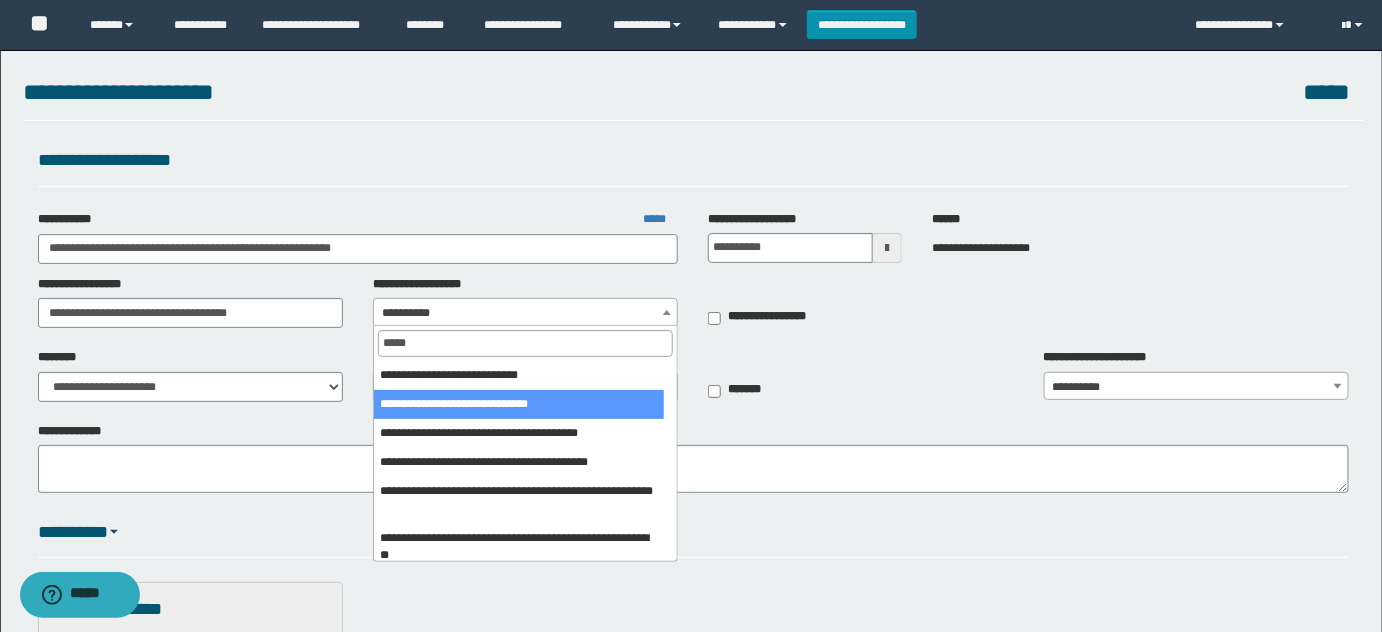 type on "*****" 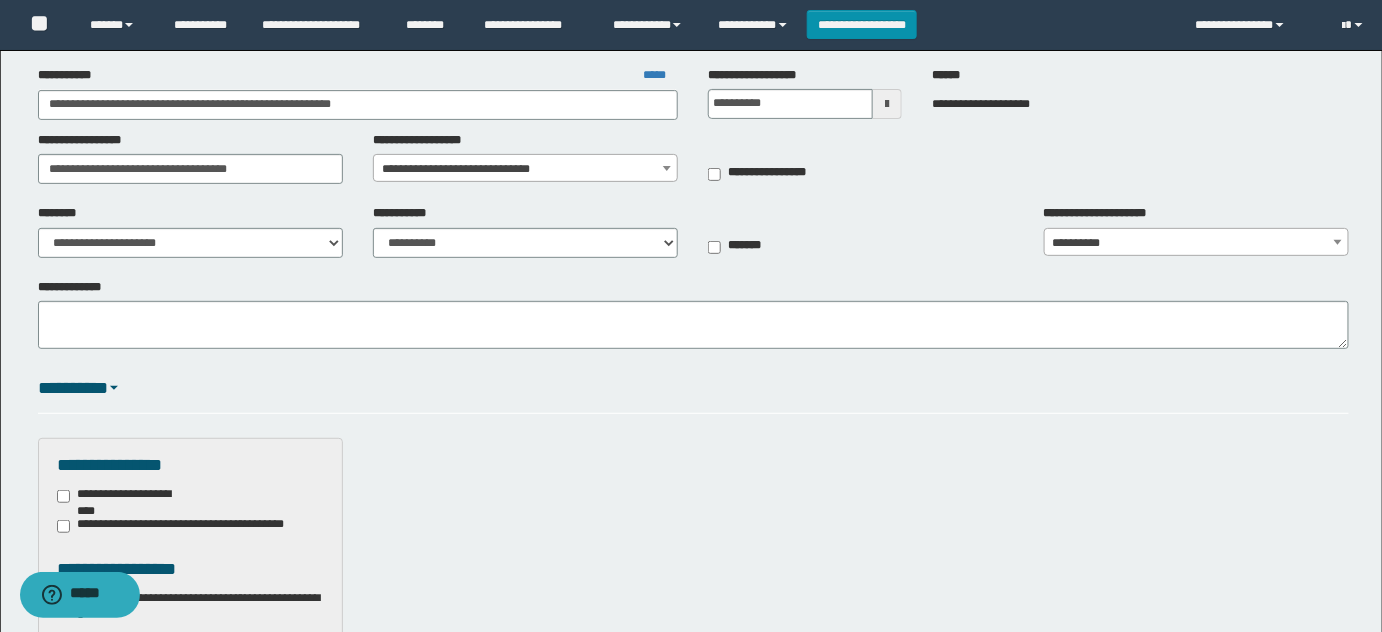 scroll, scrollTop: 363, scrollLeft: 0, axis: vertical 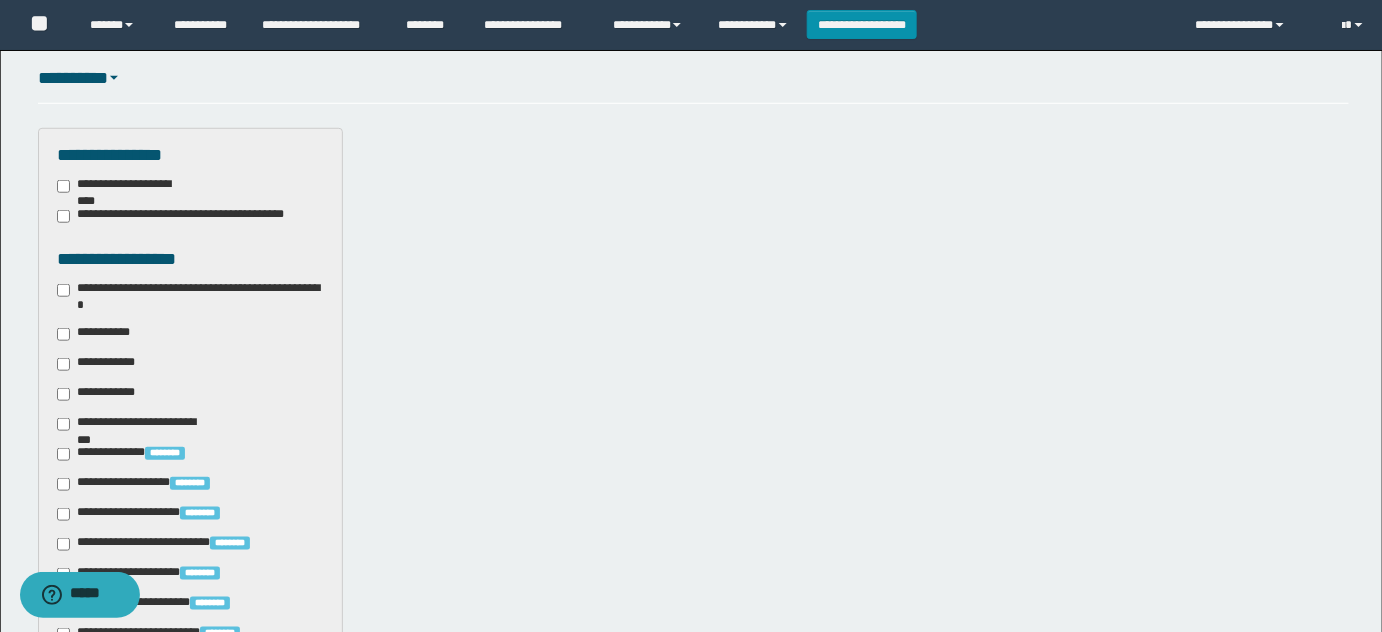 click on "**********" at bounding box center [191, 297] 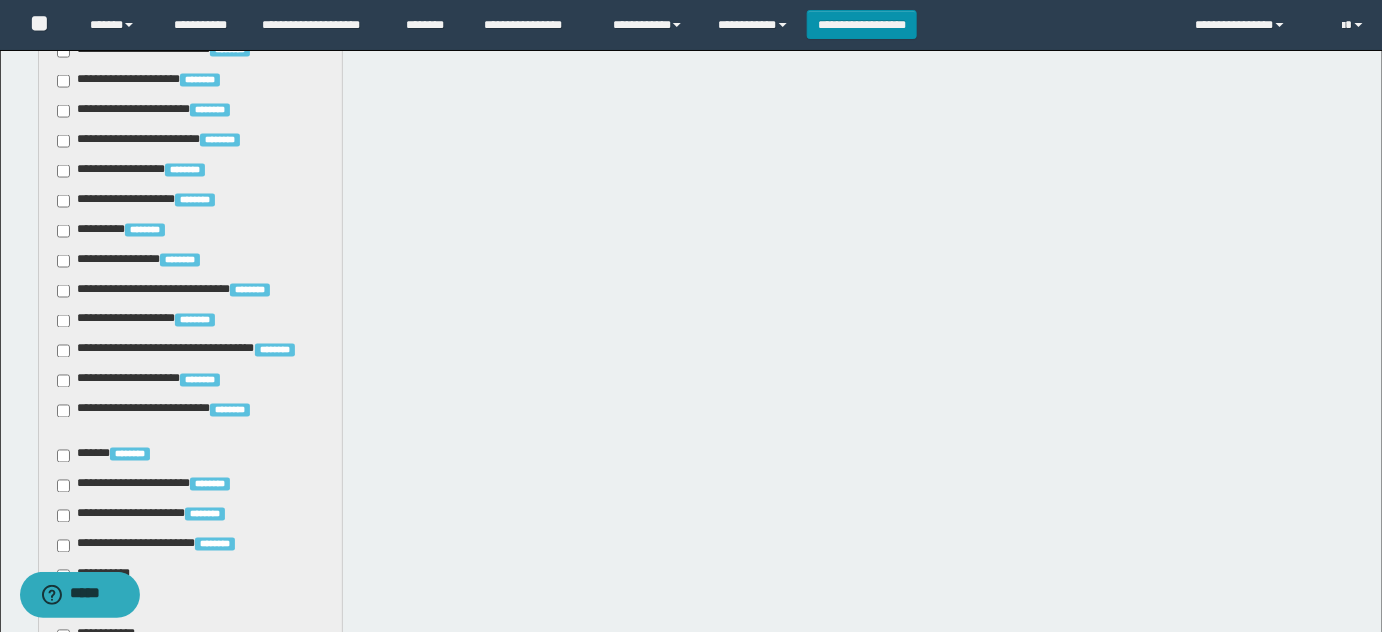 scroll, scrollTop: 1090, scrollLeft: 0, axis: vertical 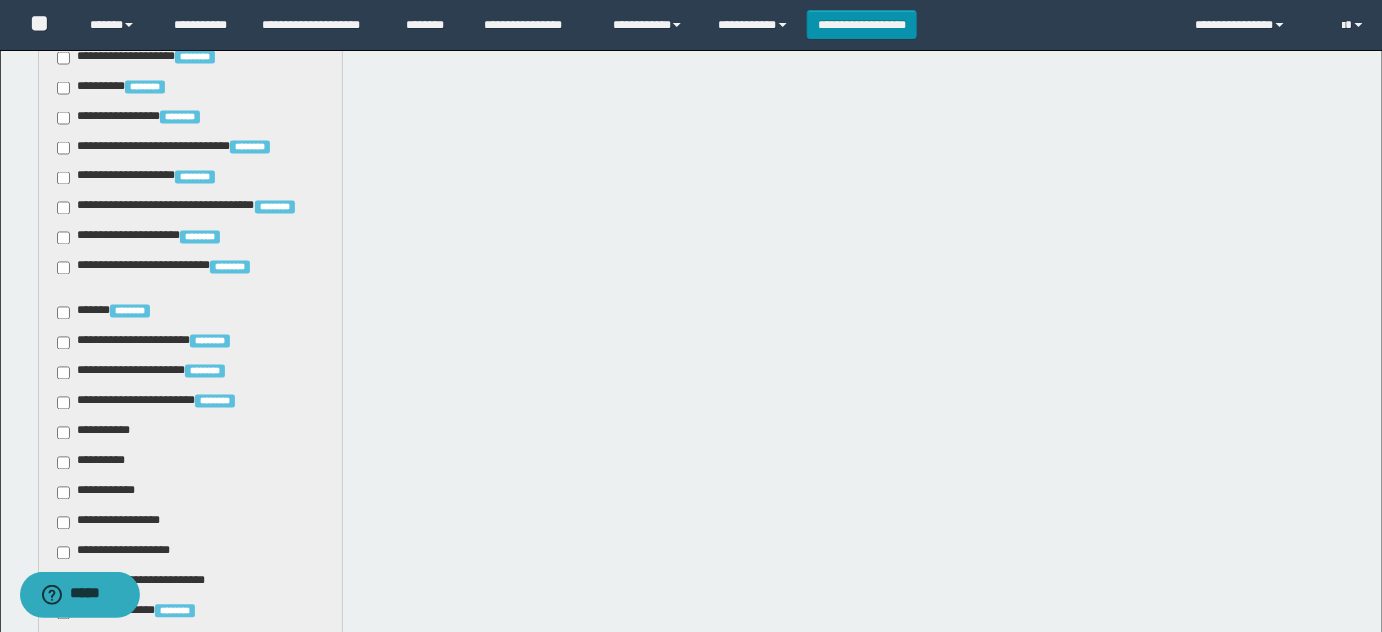 click on "**********" at bounding box center (97, 433) 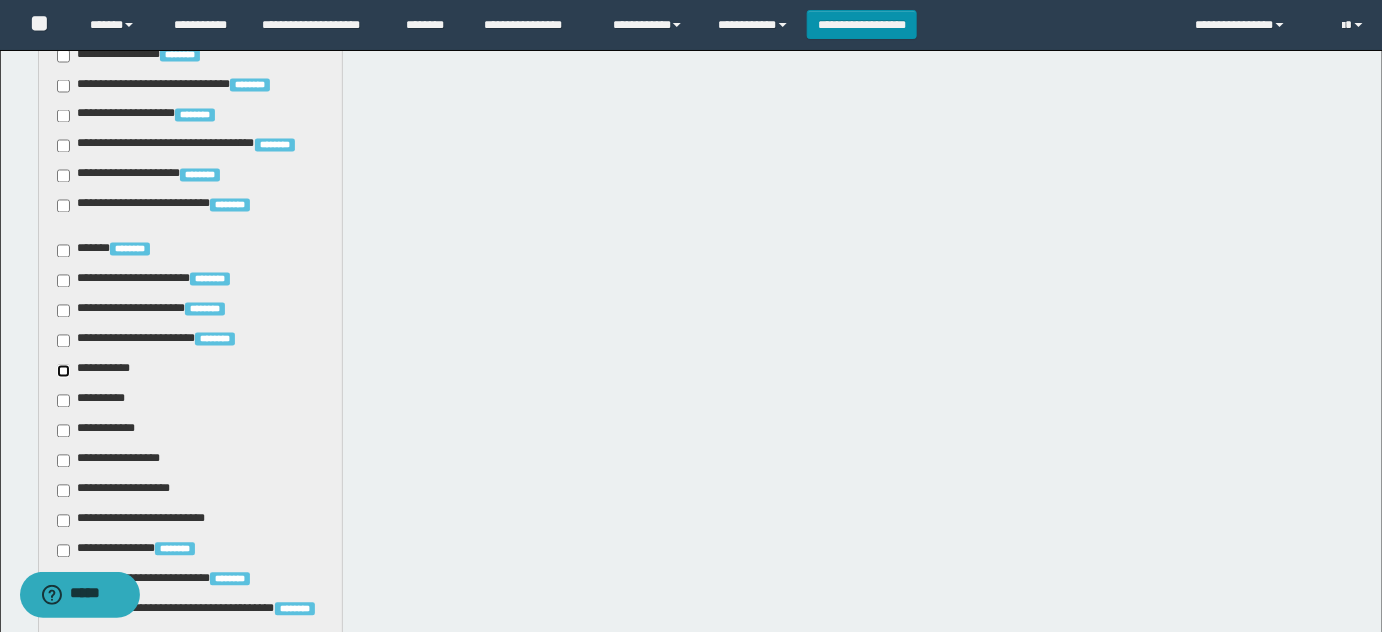 scroll, scrollTop: 1181, scrollLeft: 0, axis: vertical 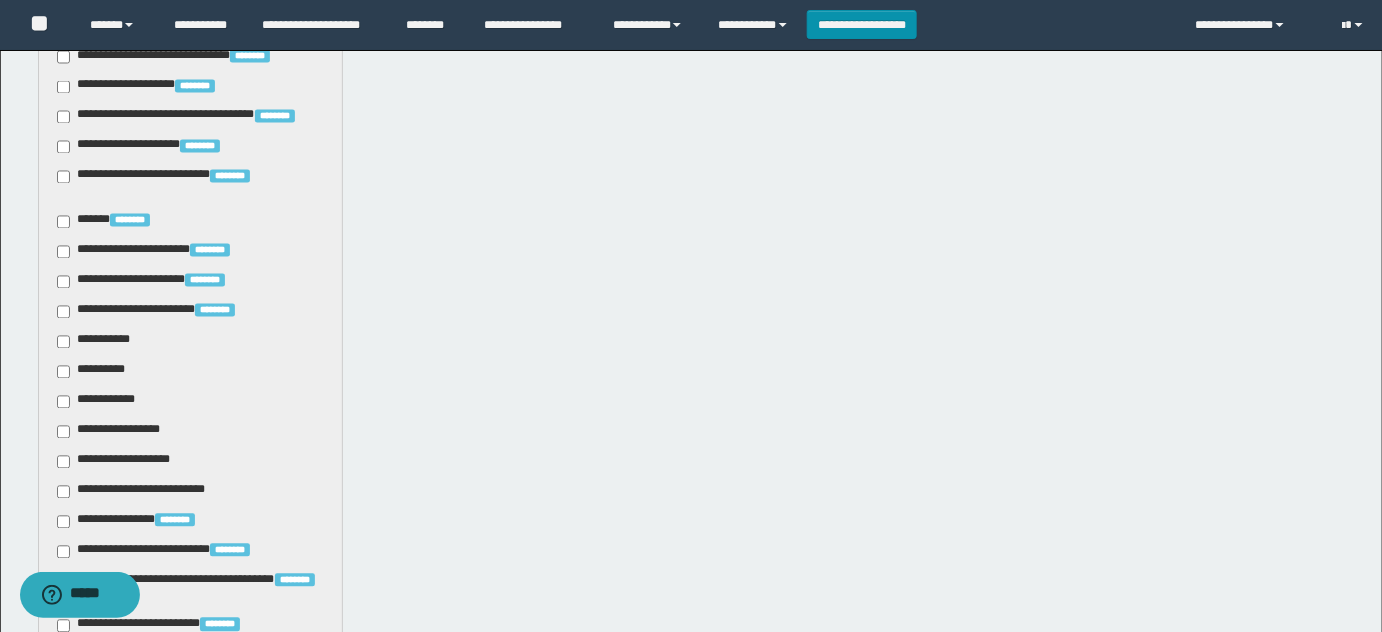 click on "**********" at bounding box center (115, 432) 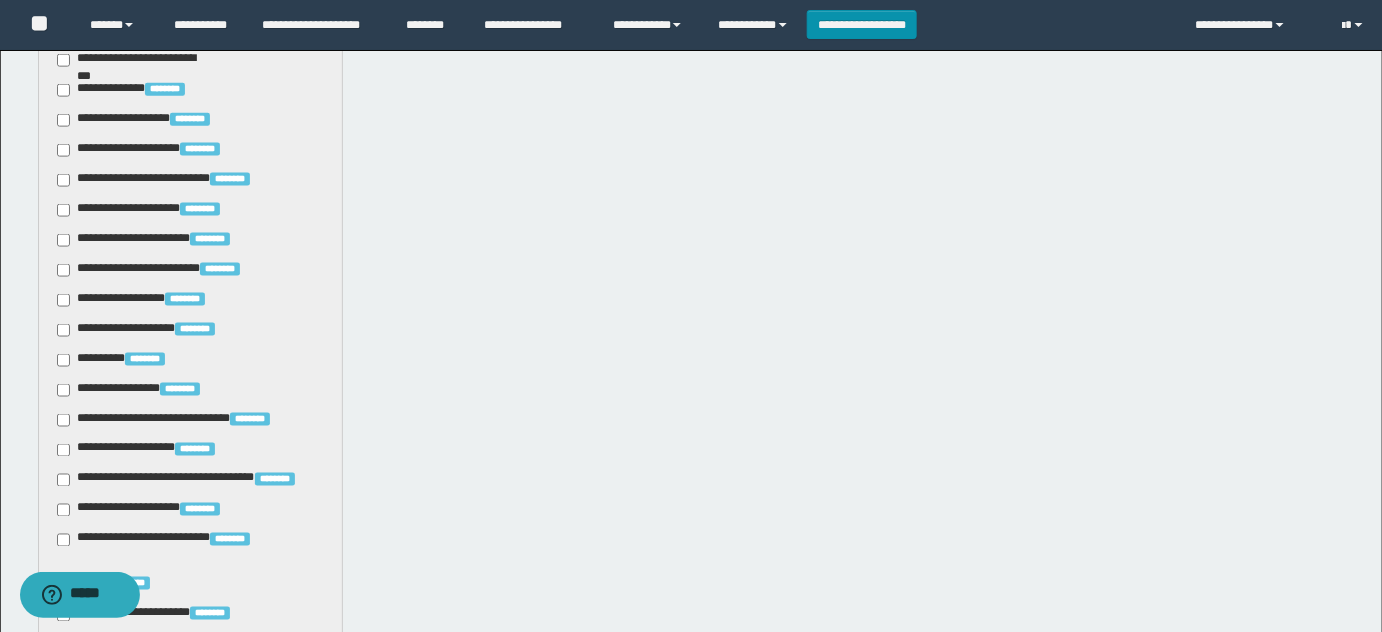 scroll, scrollTop: 636, scrollLeft: 0, axis: vertical 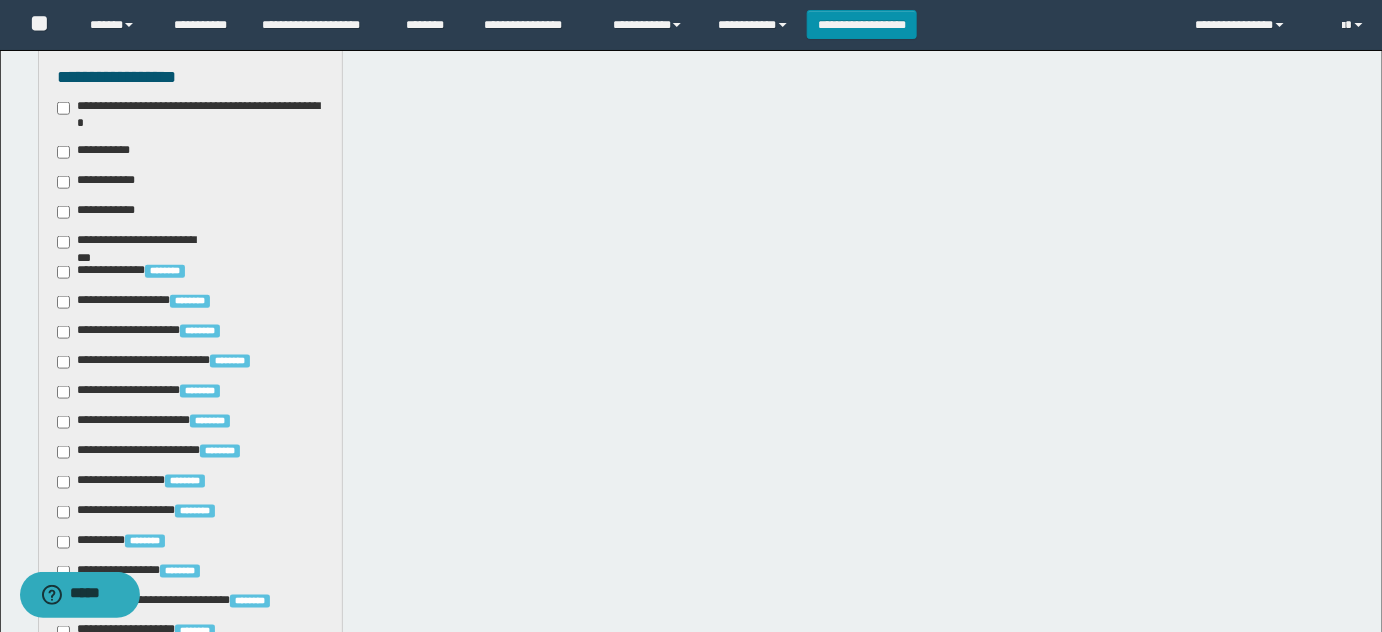click on "**********" at bounding box center [191, 654] 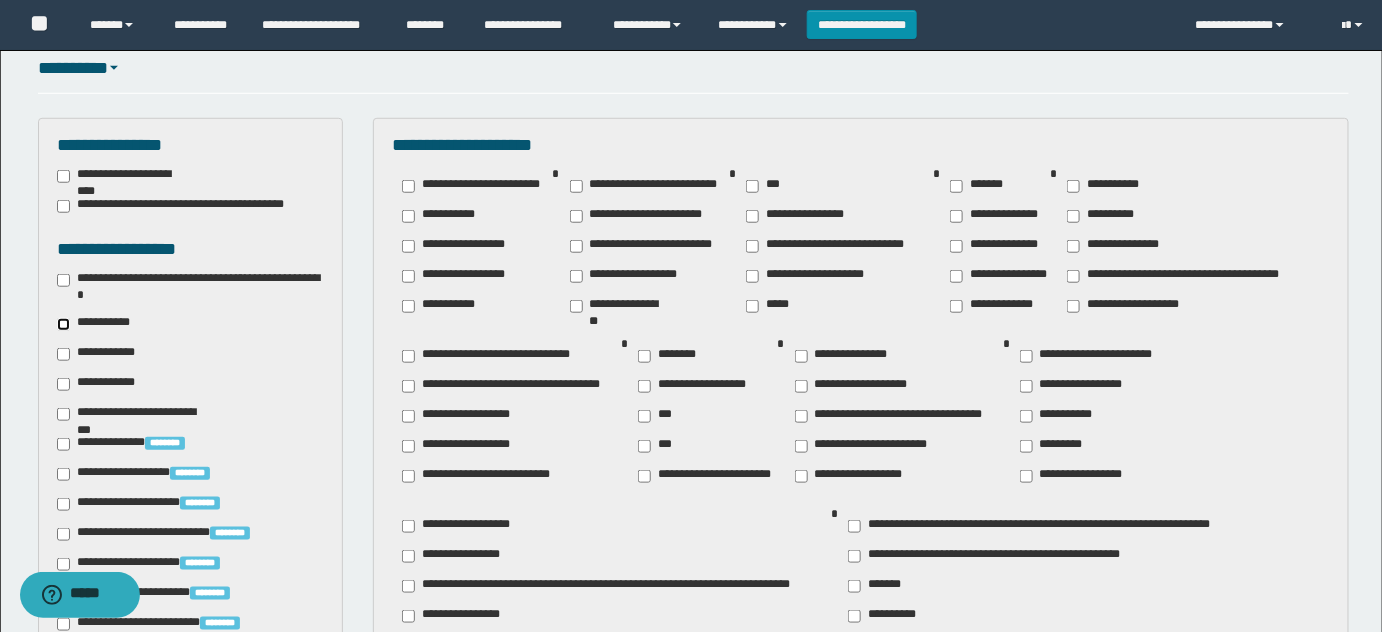 scroll, scrollTop: 454, scrollLeft: 0, axis: vertical 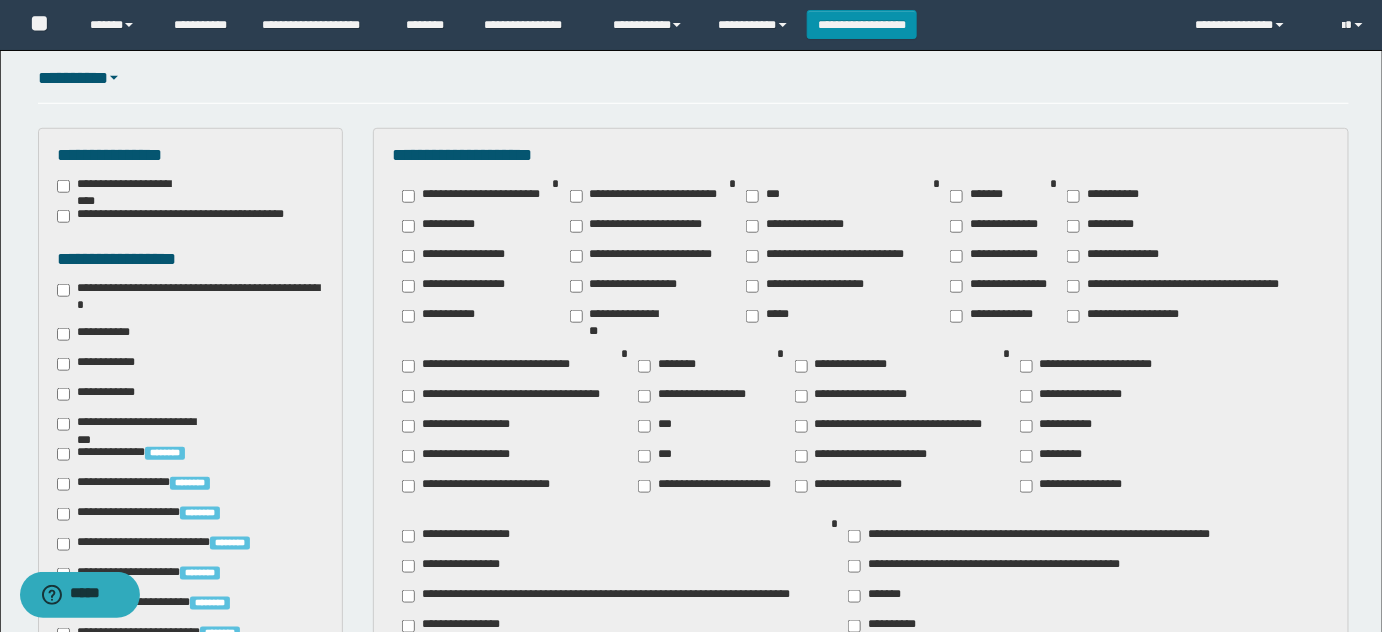 click on "********" at bounding box center (671, 366) 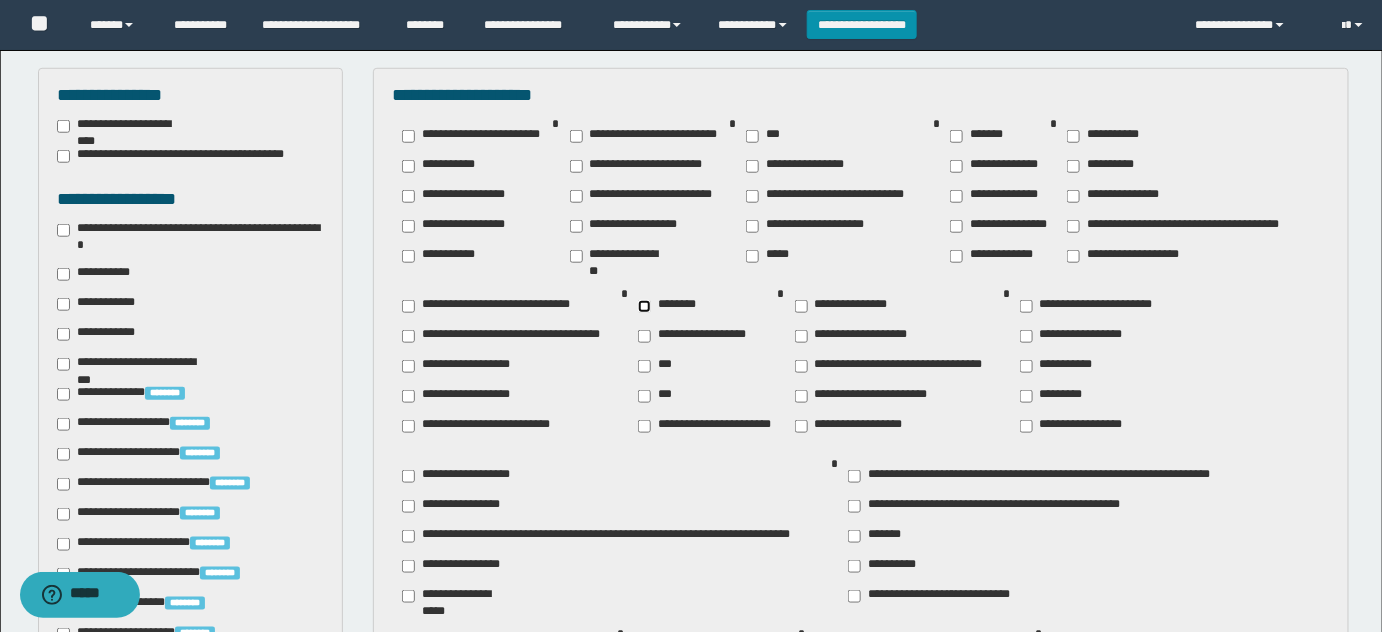 scroll, scrollTop: 545, scrollLeft: 0, axis: vertical 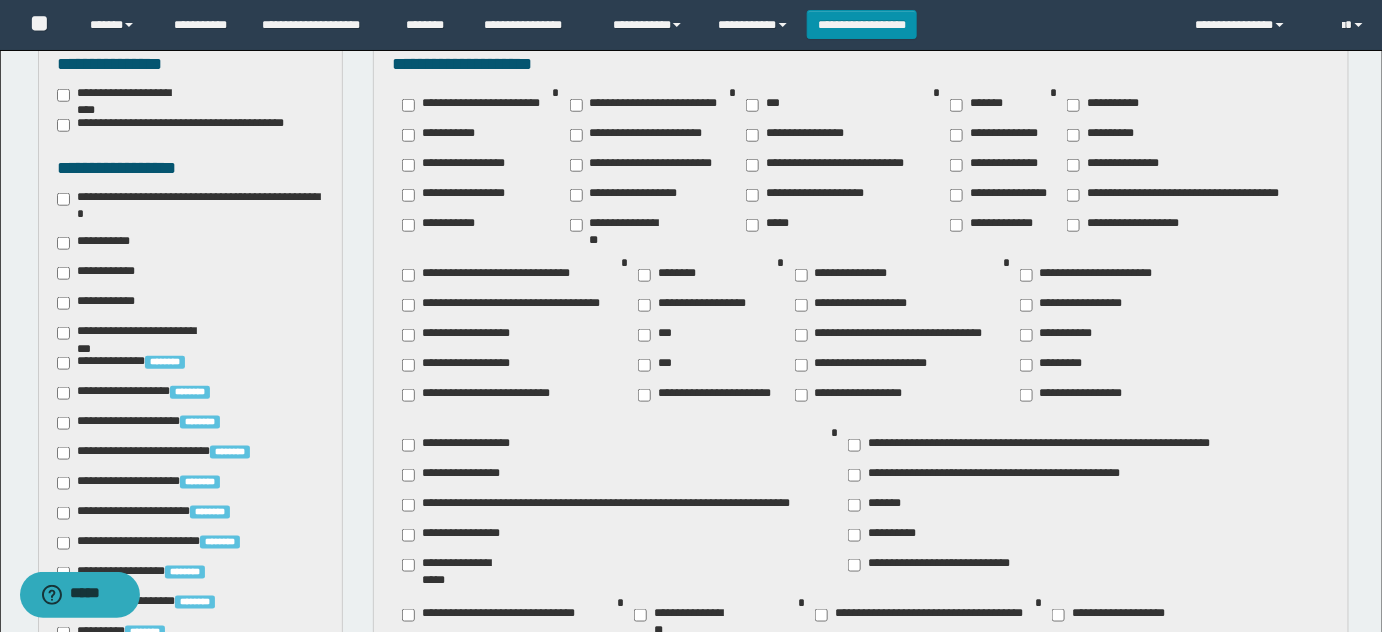 click on "**********" at bounding box center (457, 565) 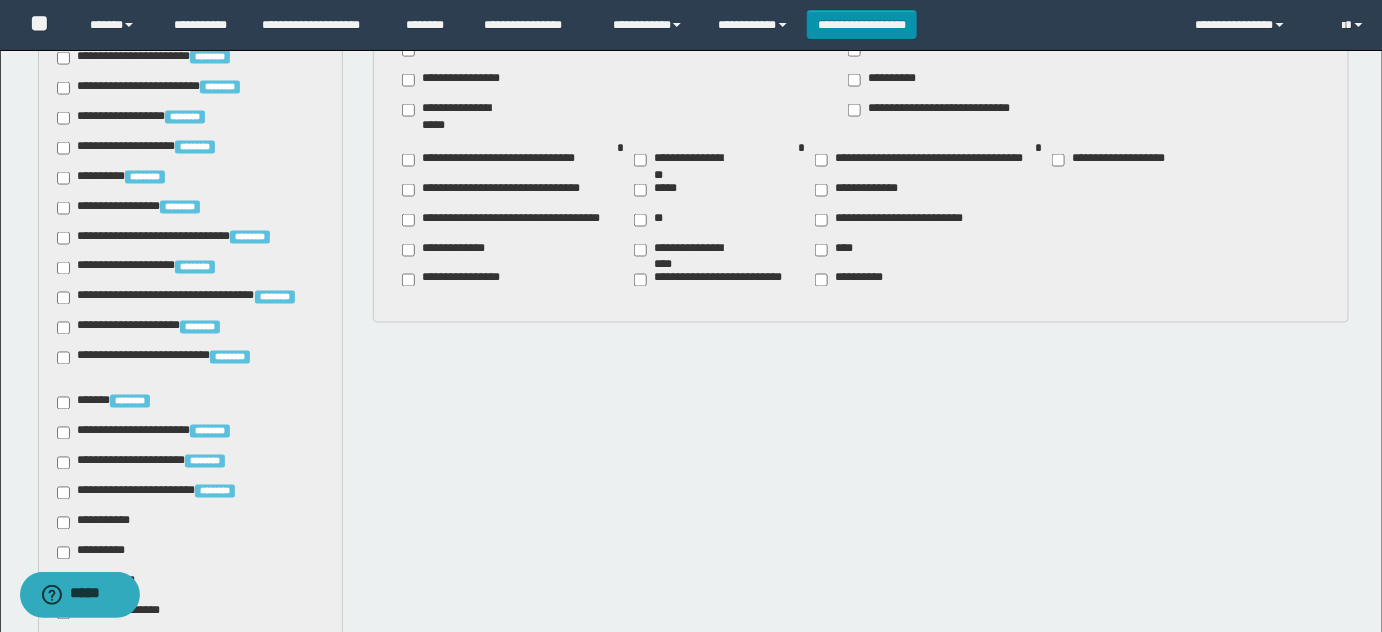 scroll, scrollTop: 545, scrollLeft: 0, axis: vertical 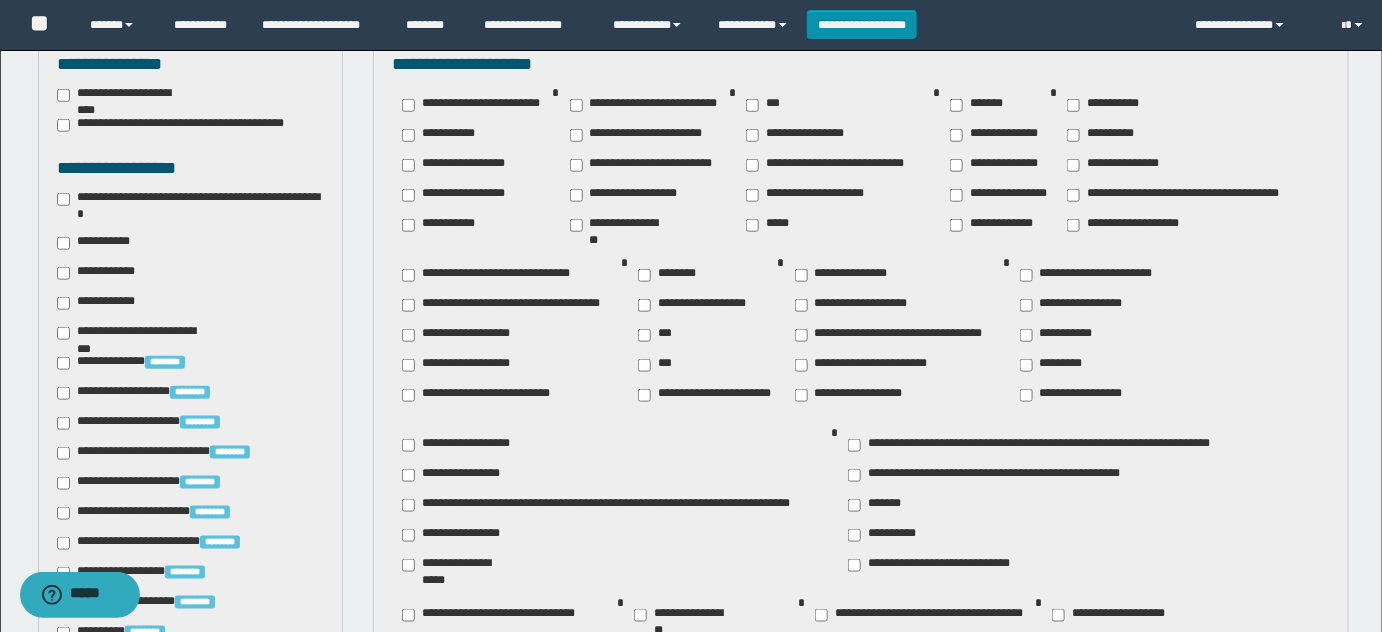 click on "**********" at bounding box center (103, 273) 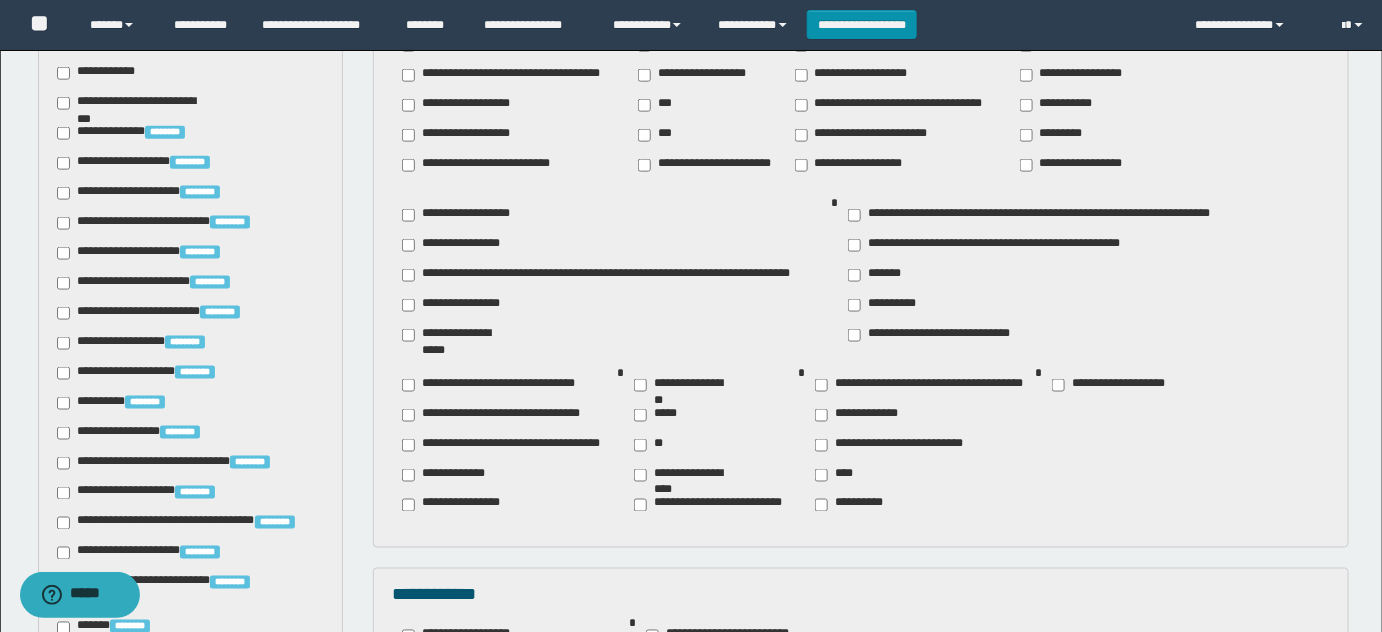 scroll, scrollTop: 1000, scrollLeft: 0, axis: vertical 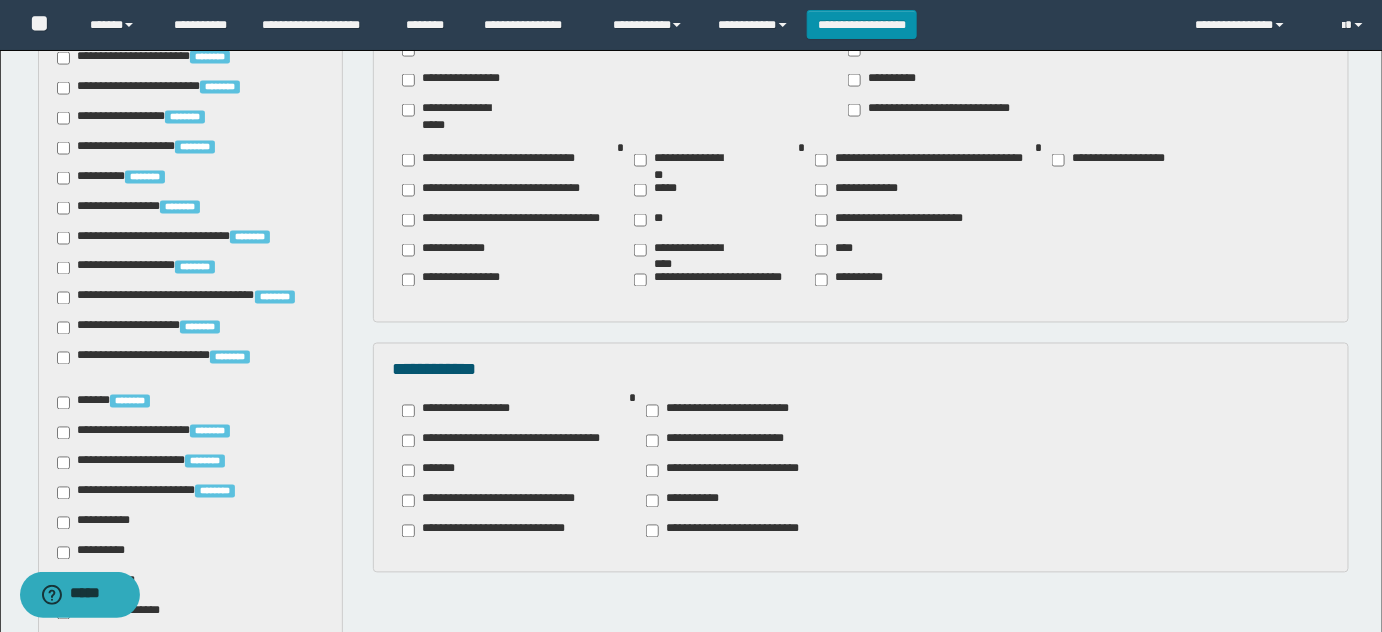 click on "**********" at bounding box center (464, 411) 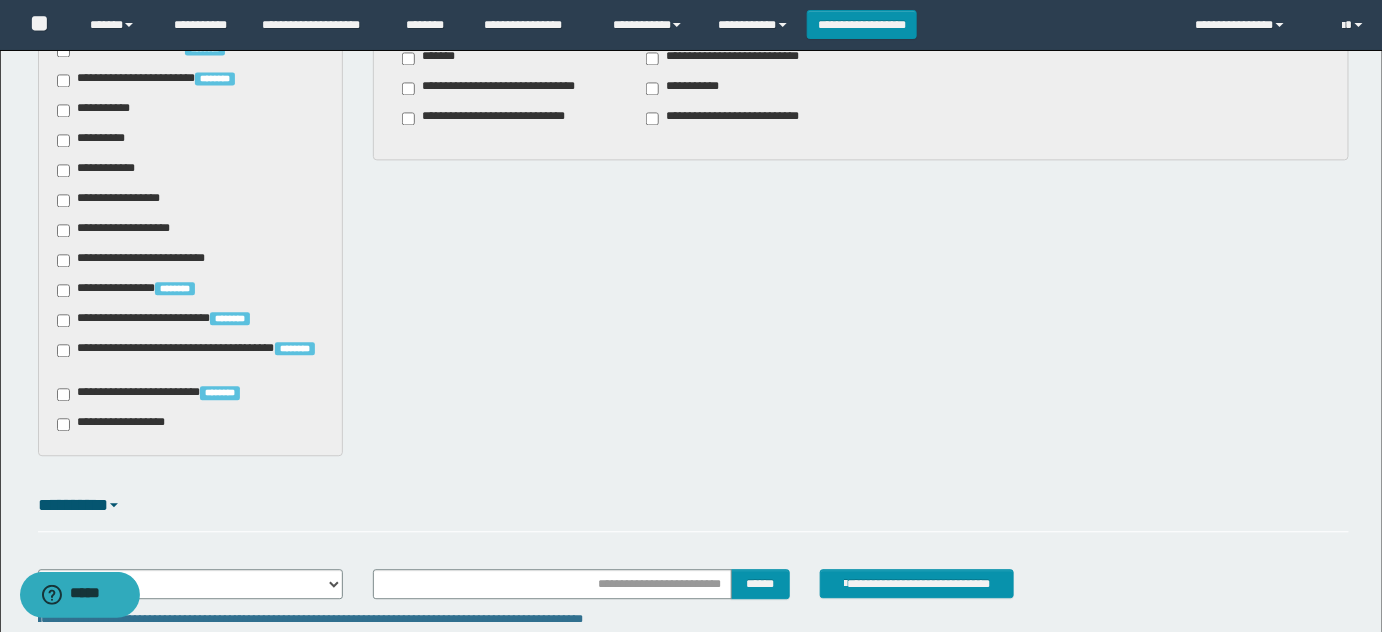 scroll, scrollTop: 1454, scrollLeft: 0, axis: vertical 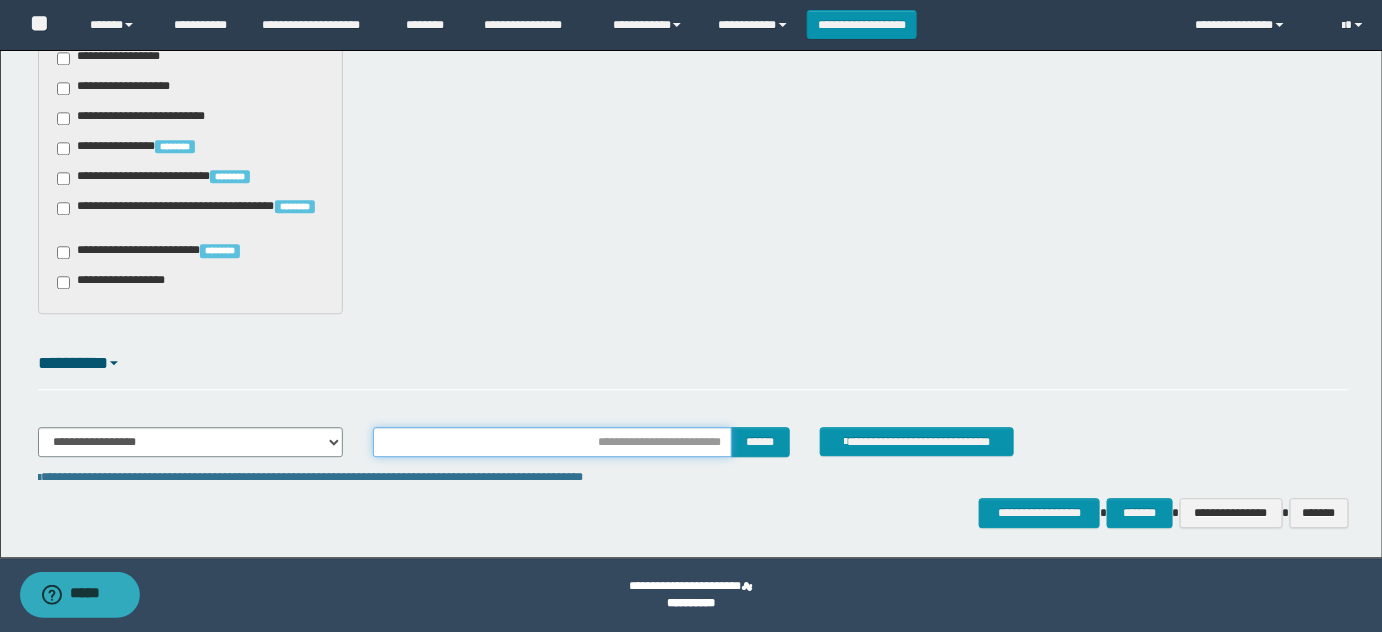 click at bounding box center (552, 442) 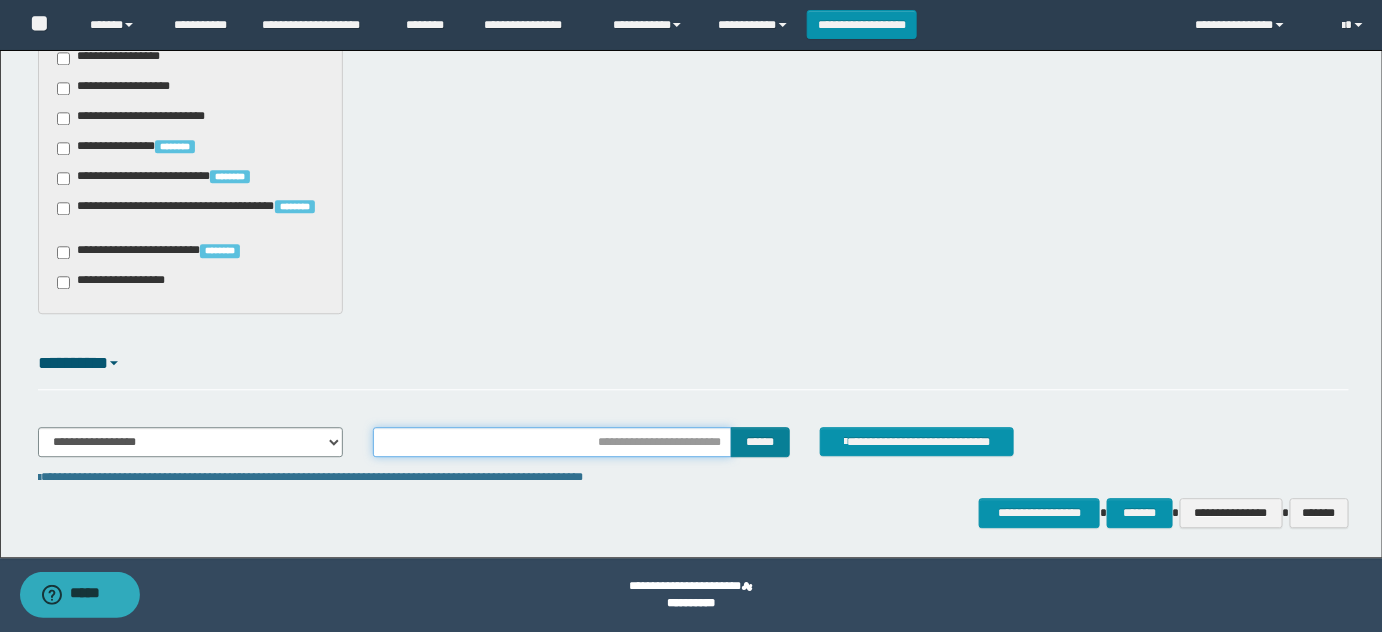 type on "********" 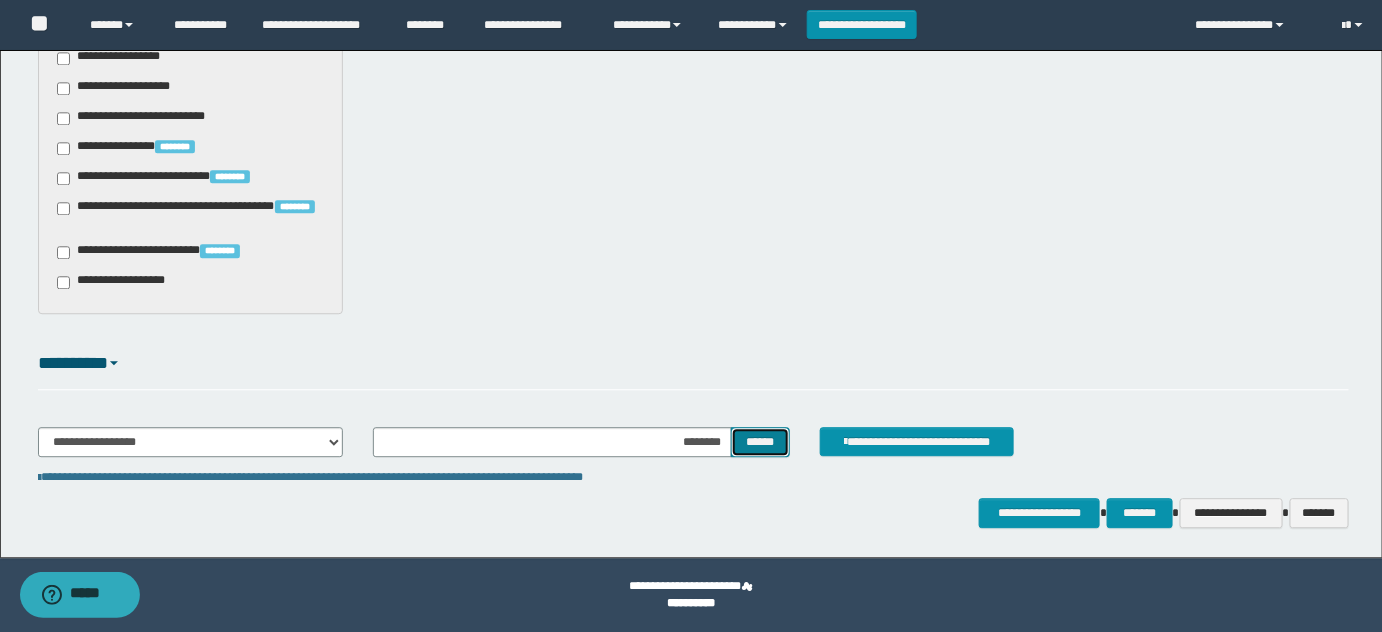 click on "******" at bounding box center [760, 441] 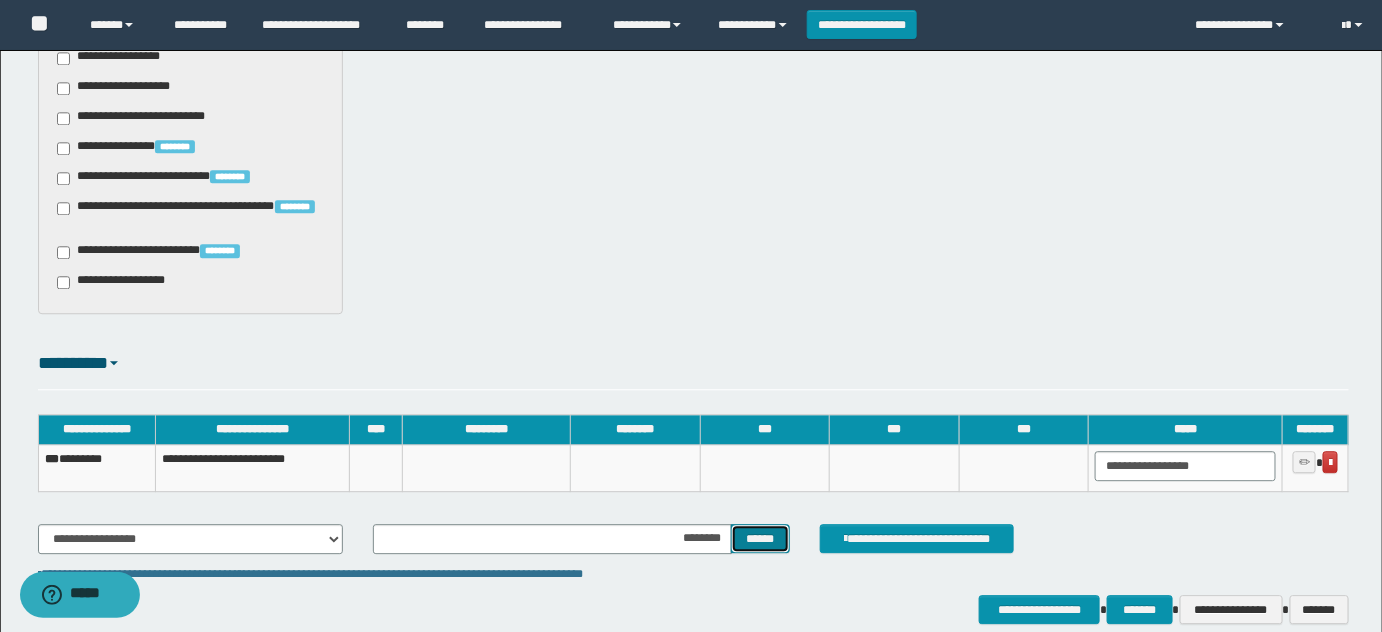 type 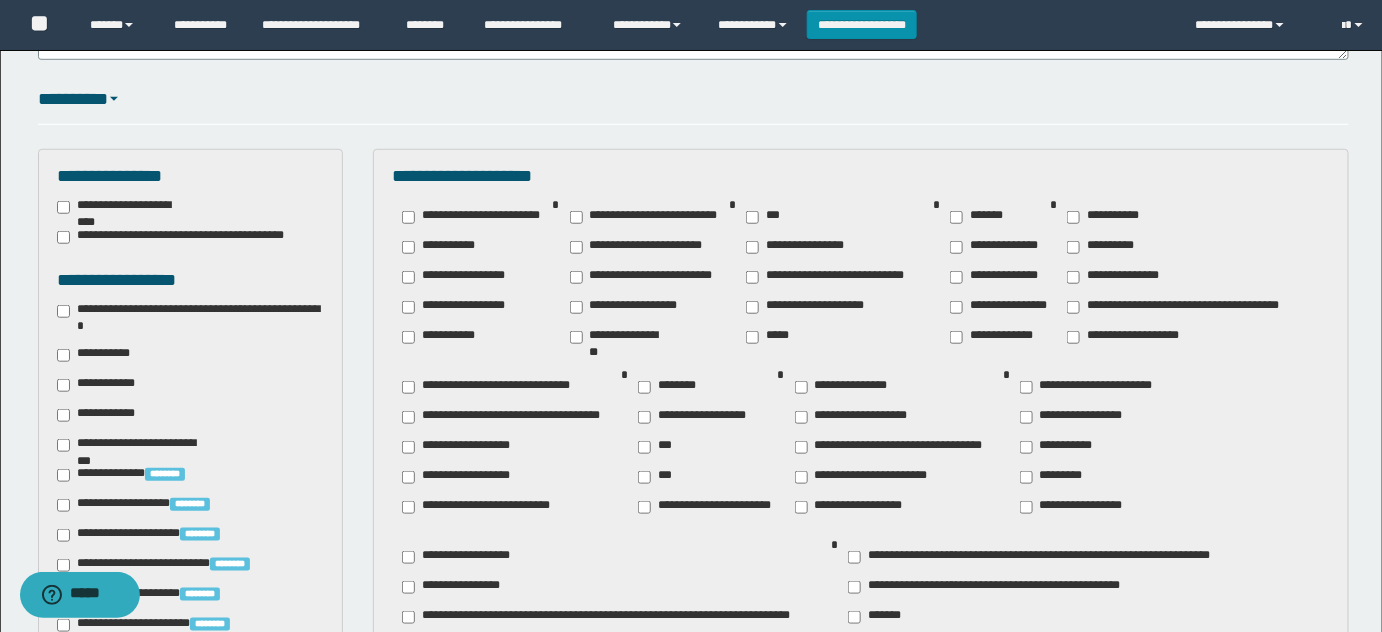 scroll, scrollTop: 192, scrollLeft: 0, axis: vertical 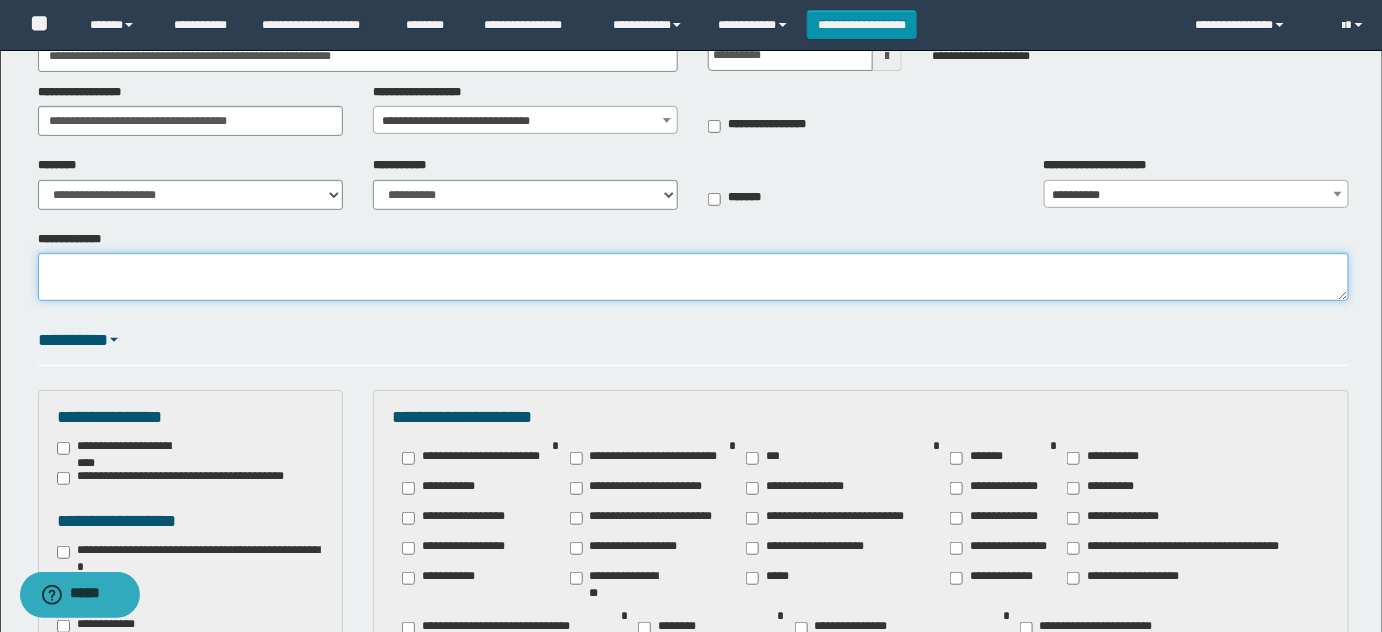 click on "**********" at bounding box center [694, 277] 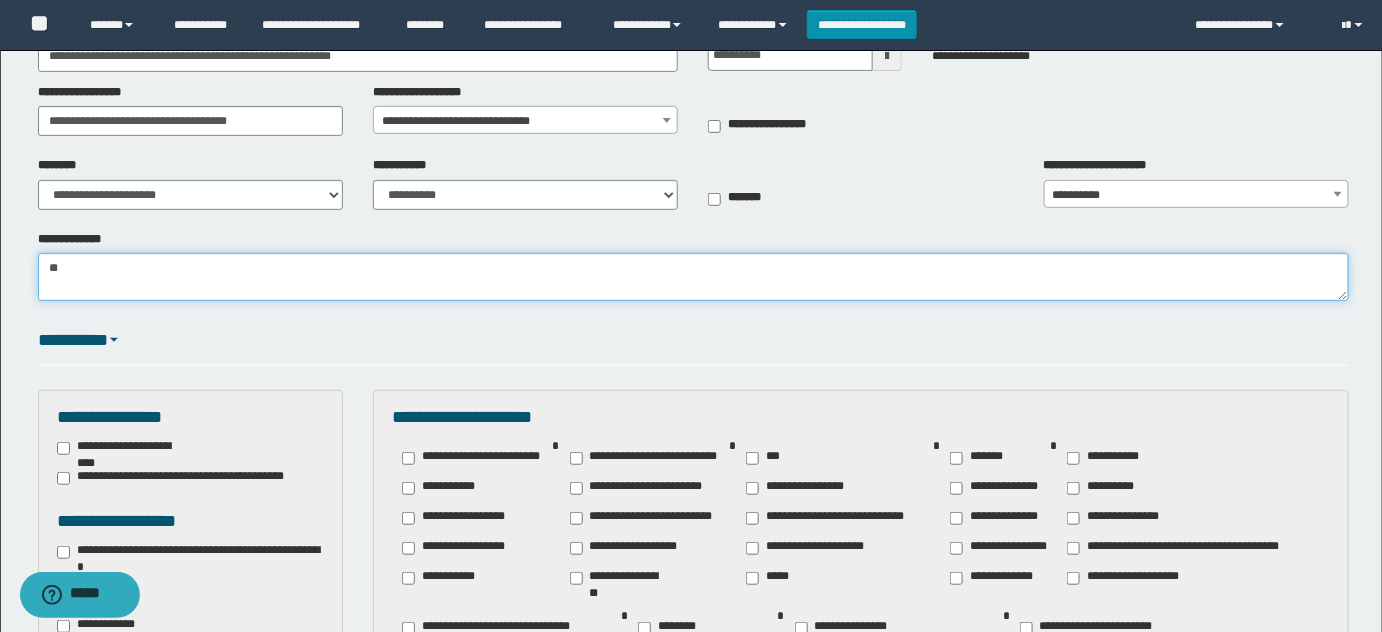 type on "*" 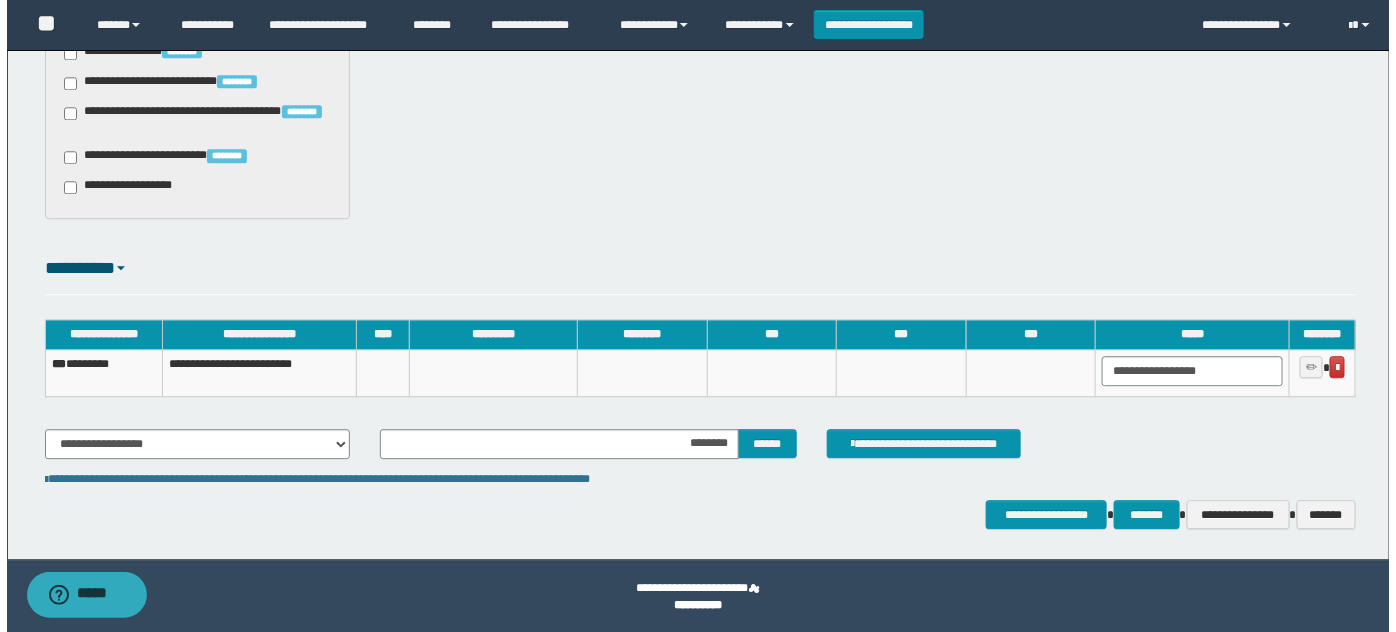 scroll, scrollTop: 1651, scrollLeft: 0, axis: vertical 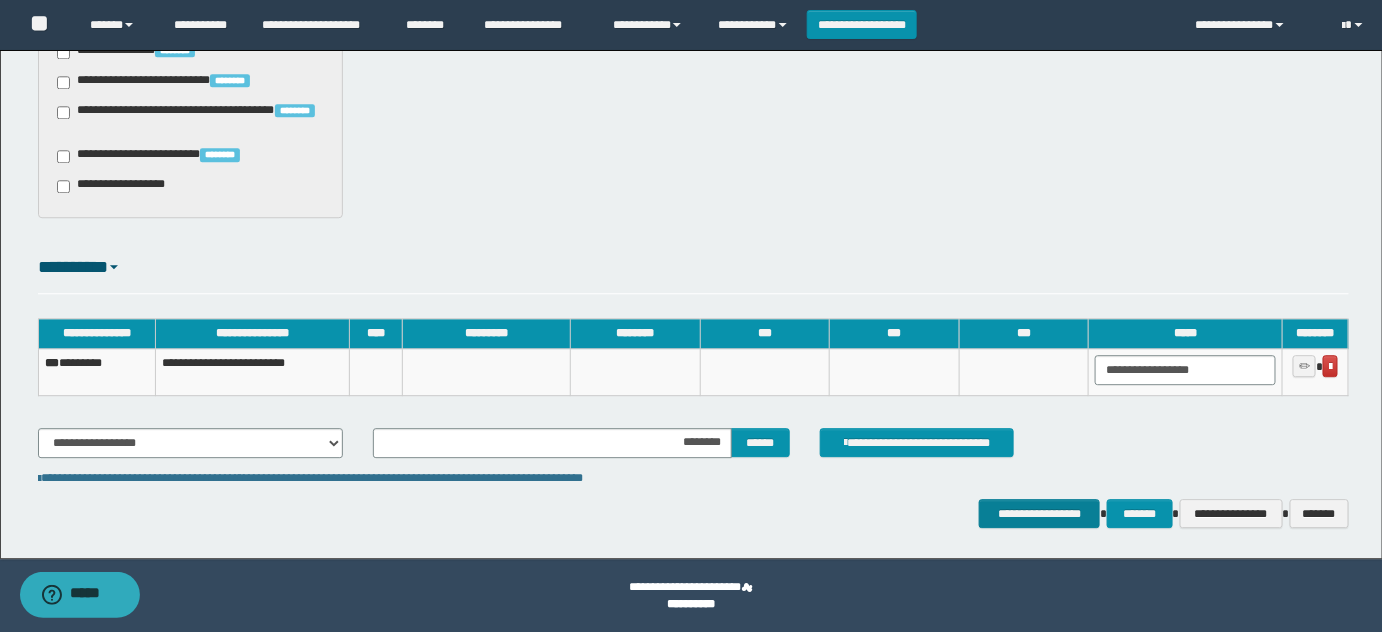 type on "**********" 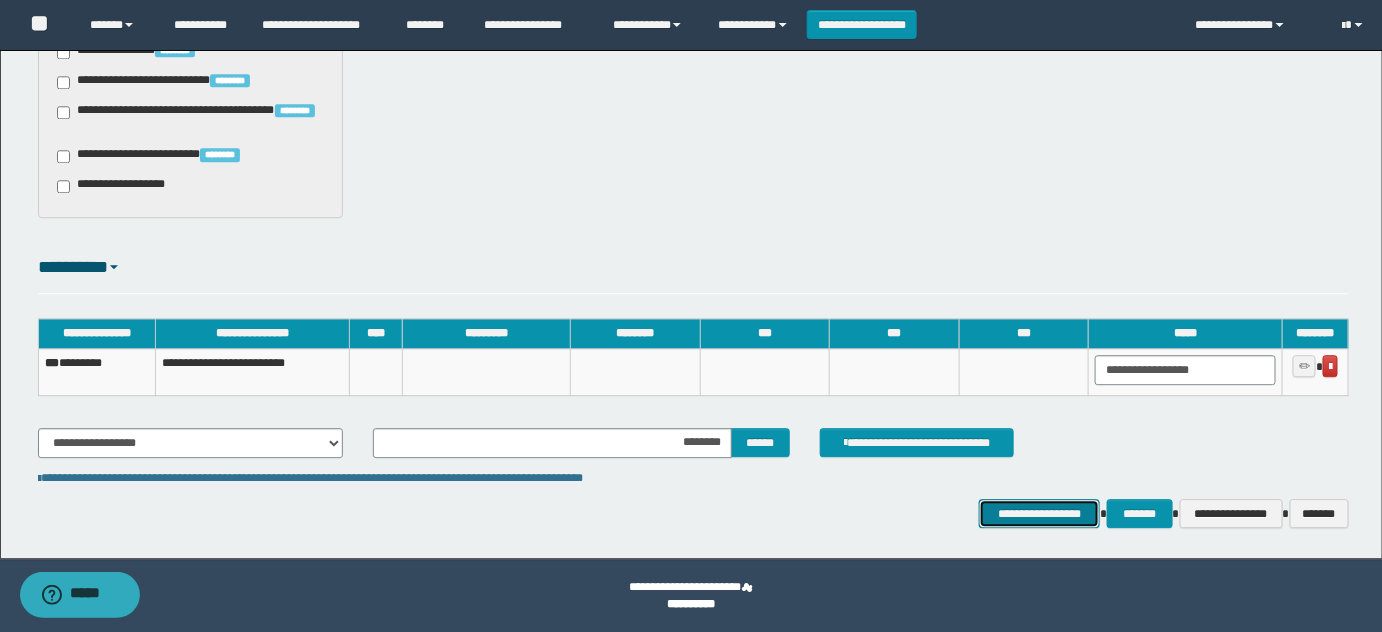 click on "**********" at bounding box center [1040, 513] 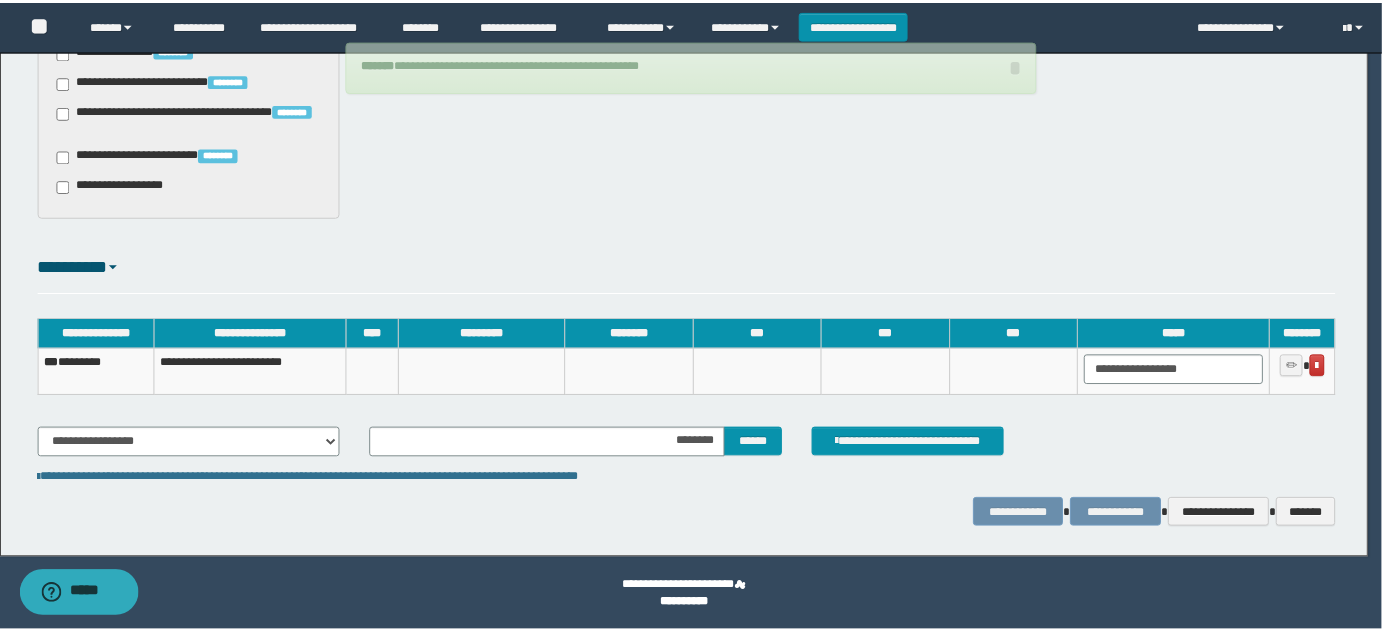 scroll, scrollTop: 1637, scrollLeft: 0, axis: vertical 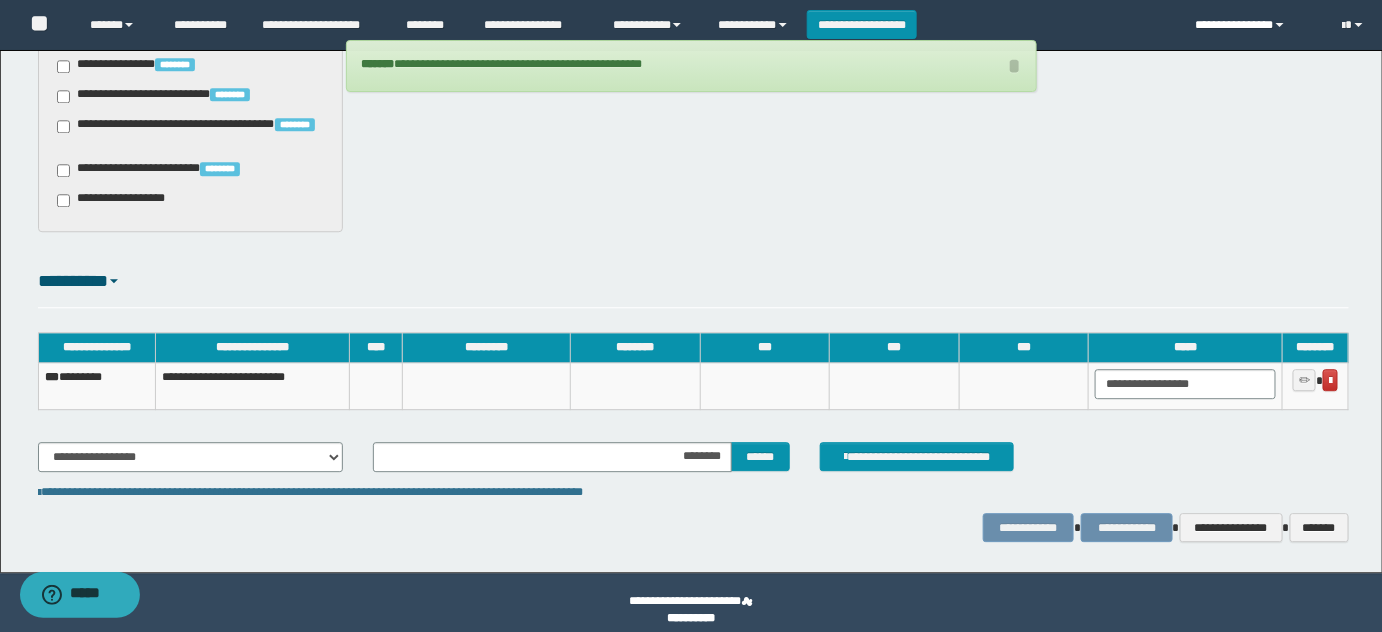 click on "**********" at bounding box center (1254, 25) 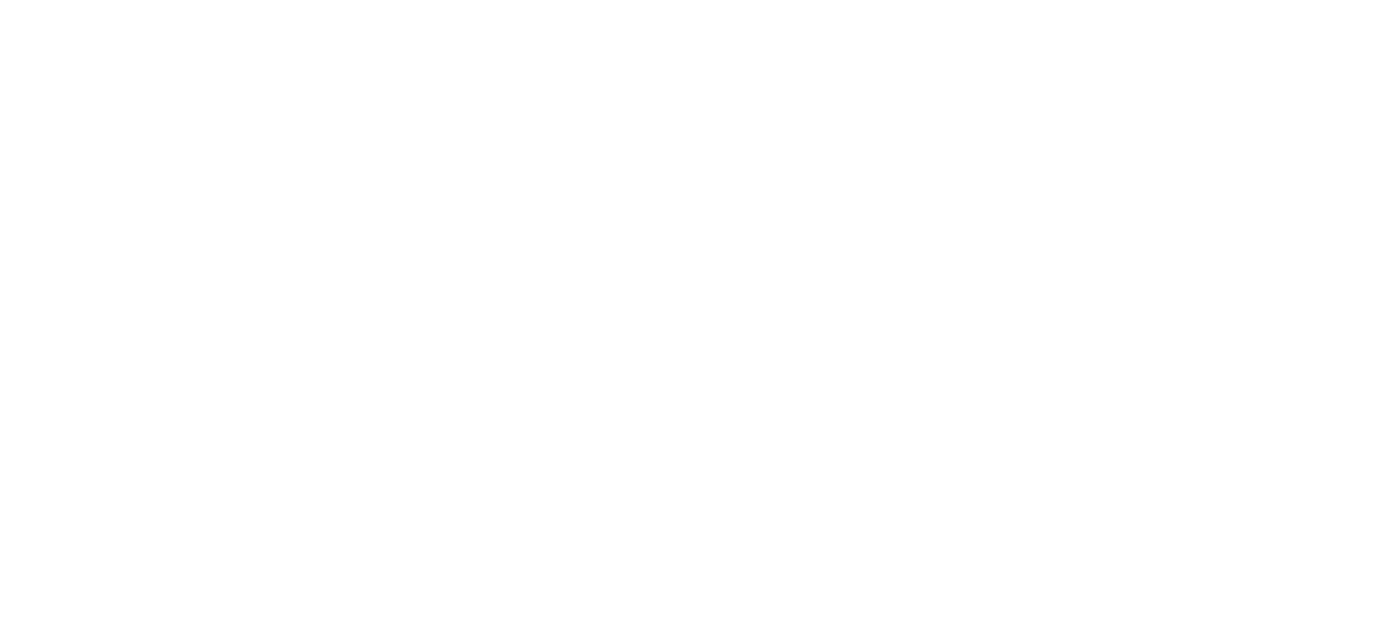 scroll, scrollTop: 0, scrollLeft: 0, axis: both 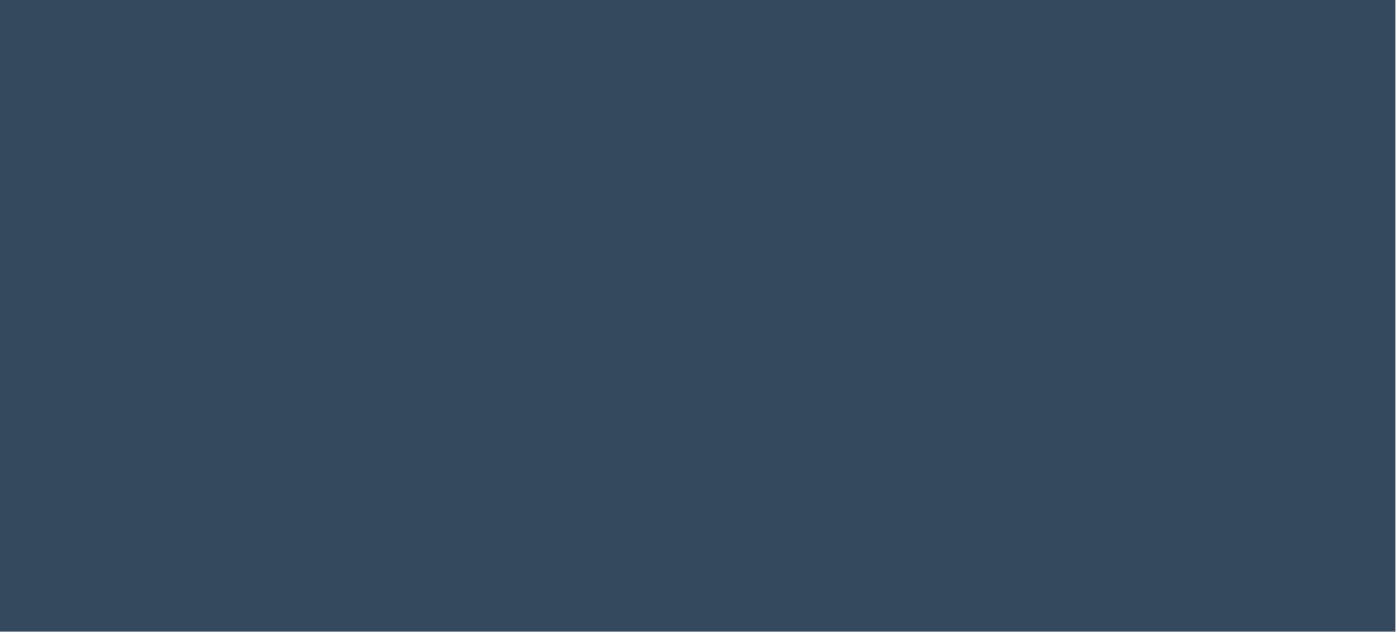 select 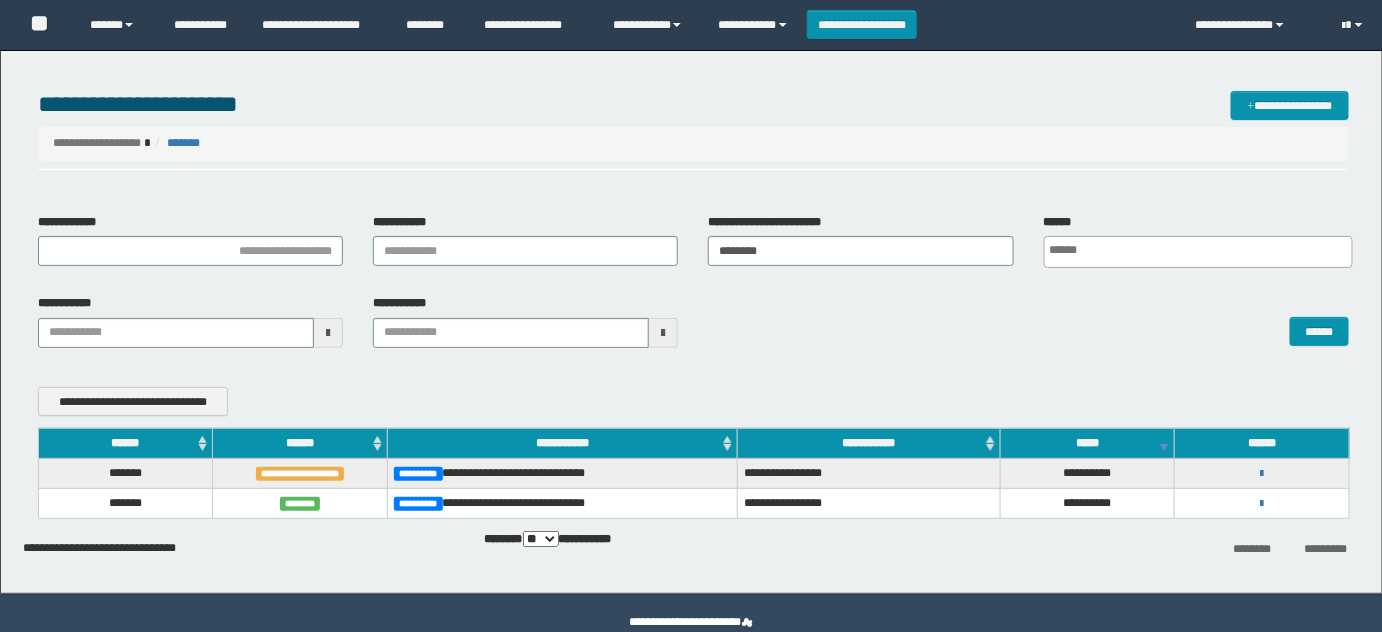 scroll, scrollTop: 0, scrollLeft: 0, axis: both 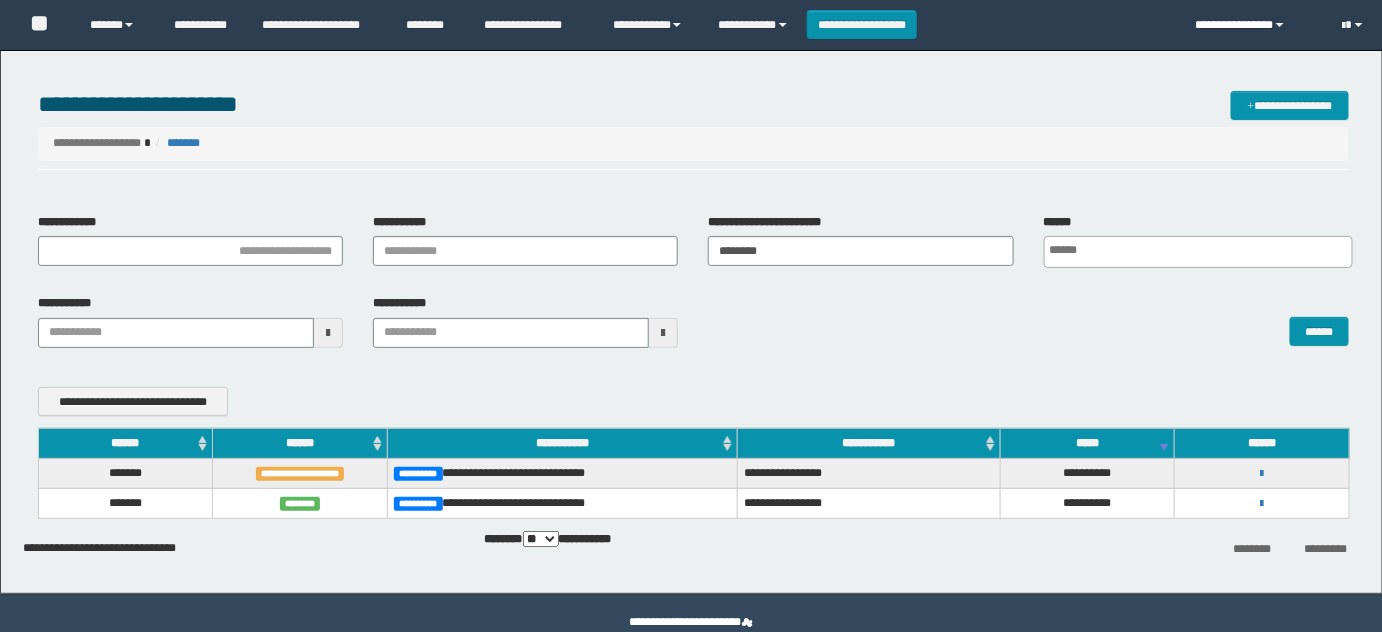 click on "**********" at bounding box center (1254, 25) 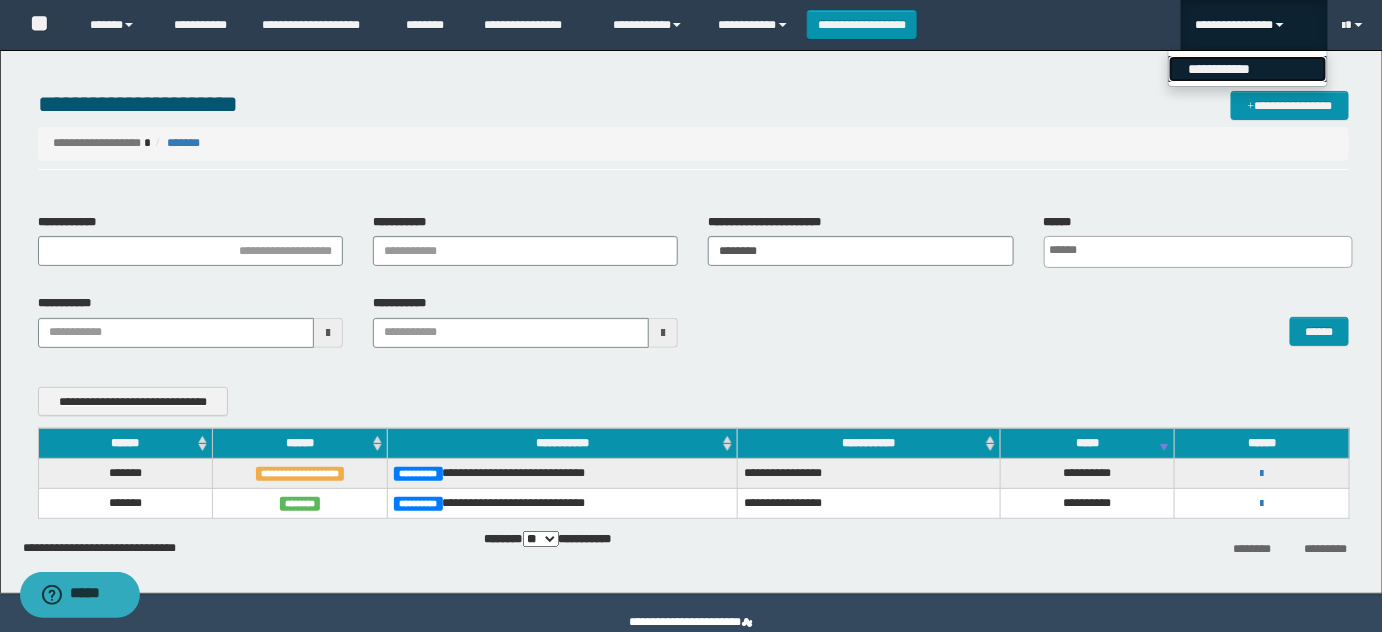 click on "**********" at bounding box center [1248, 69] 